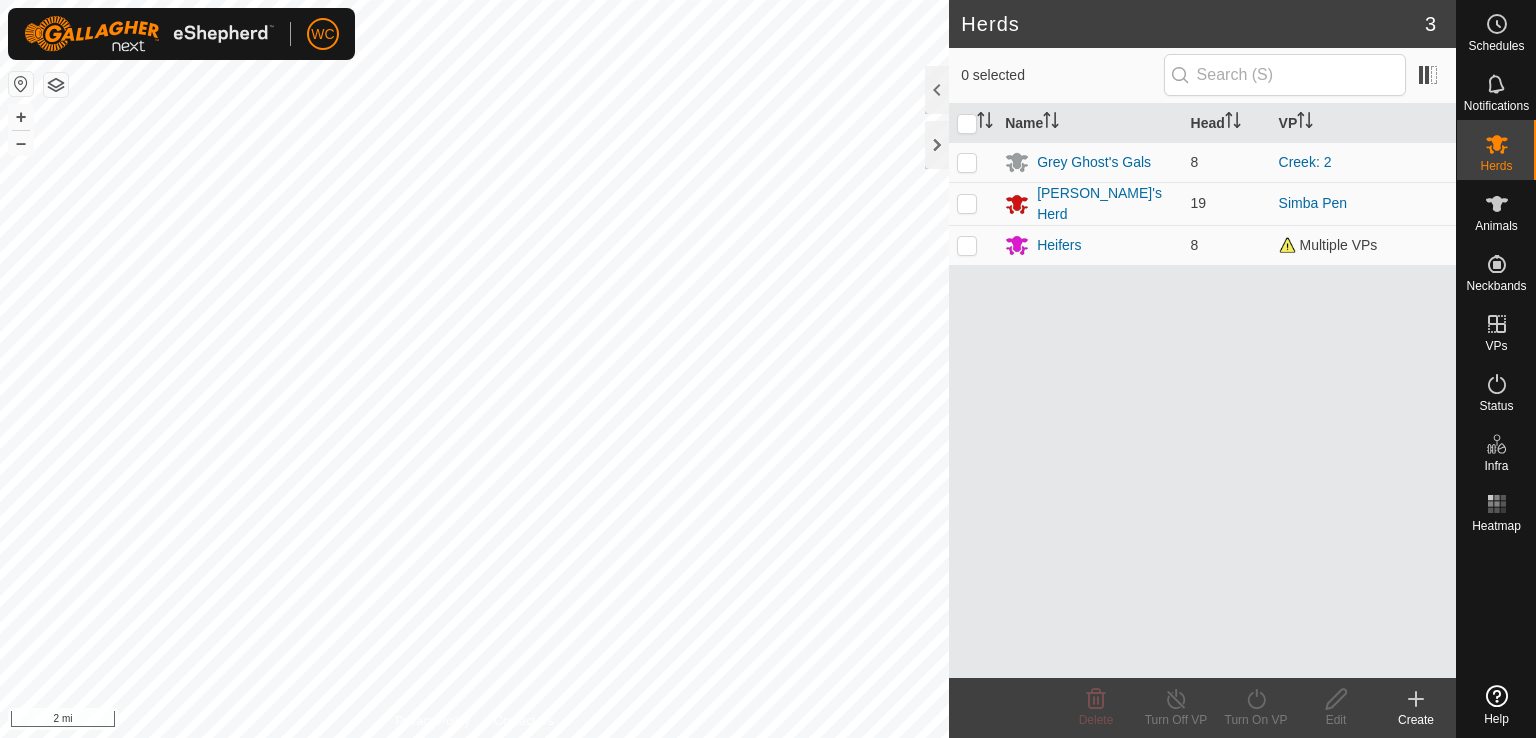 scroll, scrollTop: 0, scrollLeft: 0, axis: both 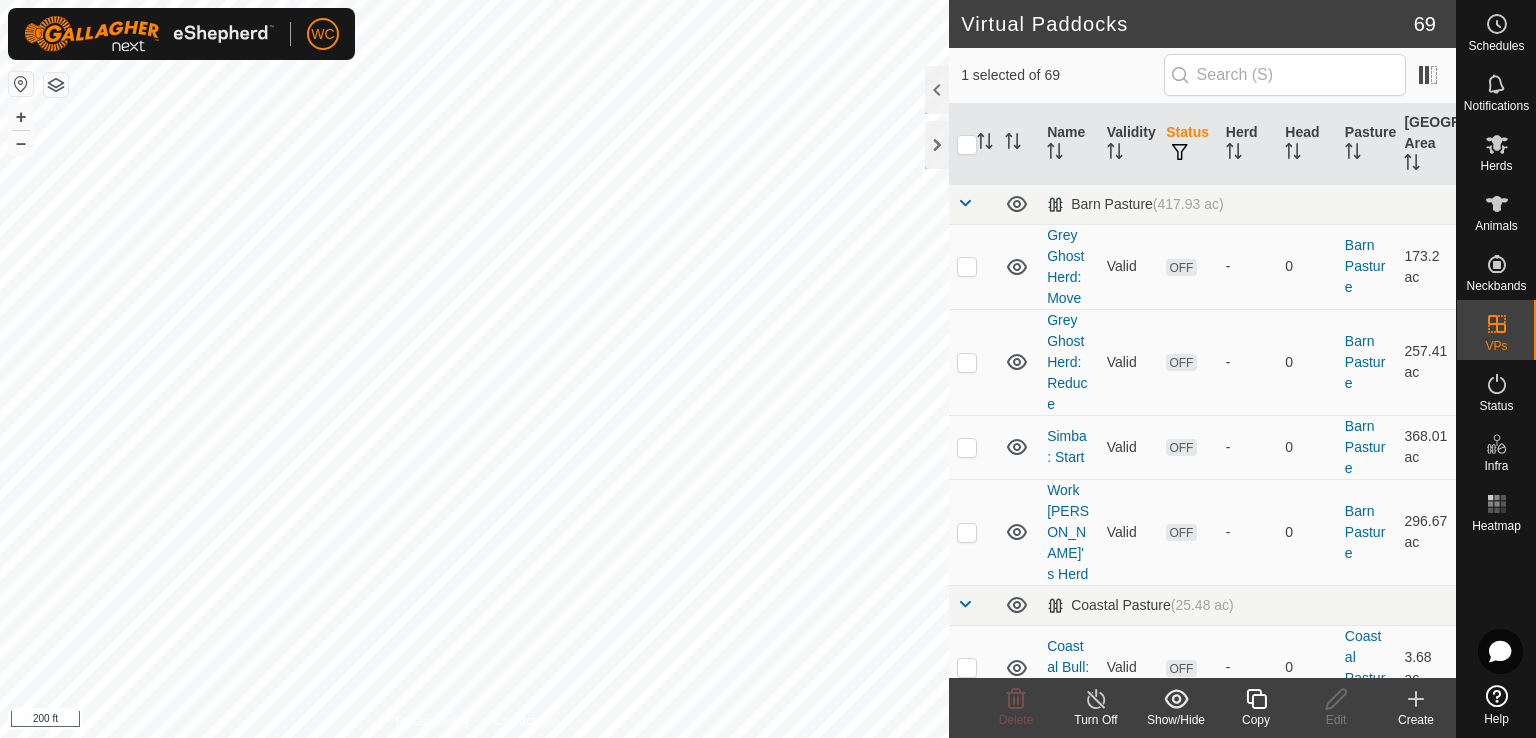 checkbox on "false" 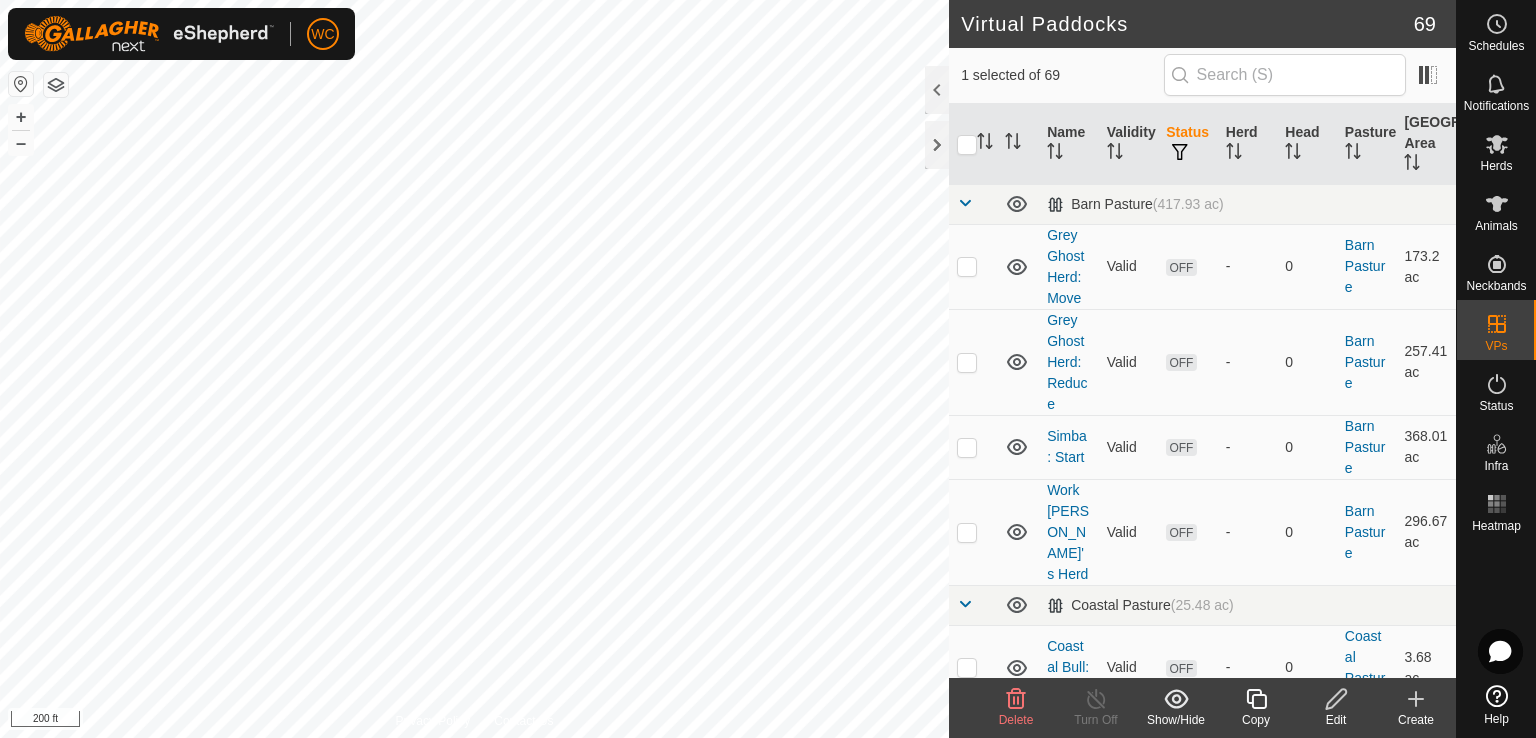 checkbox on "false" 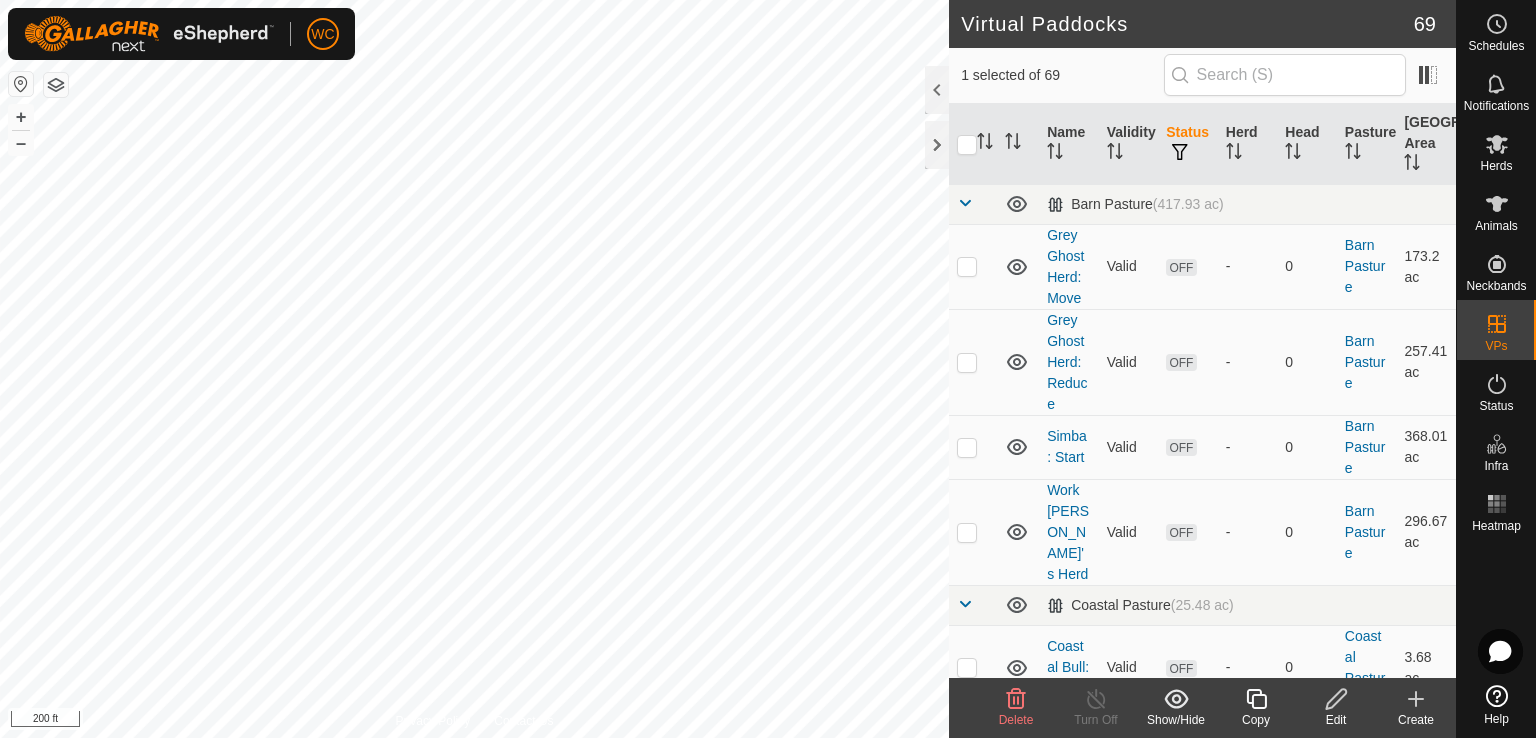 checkbox on "true" 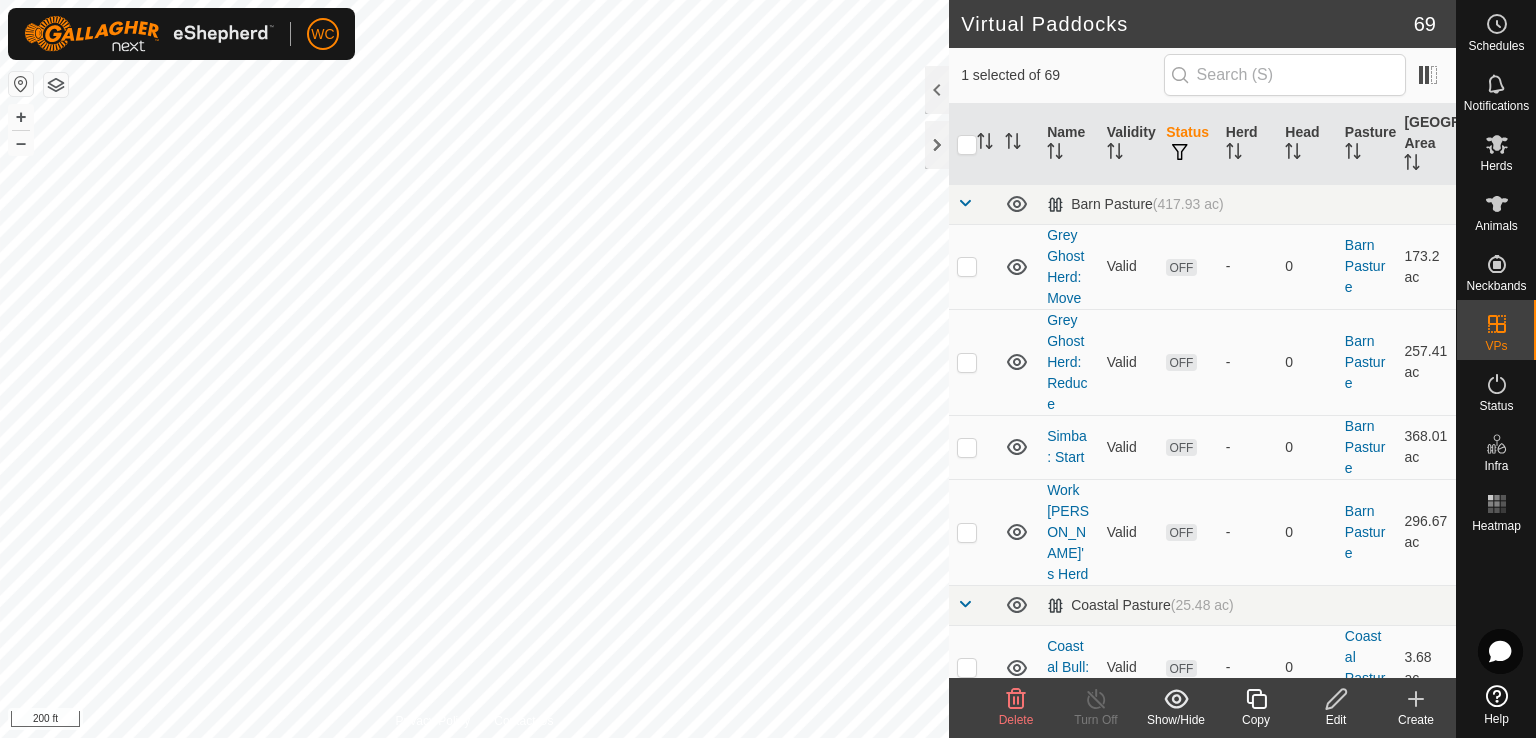 checkbox on "true" 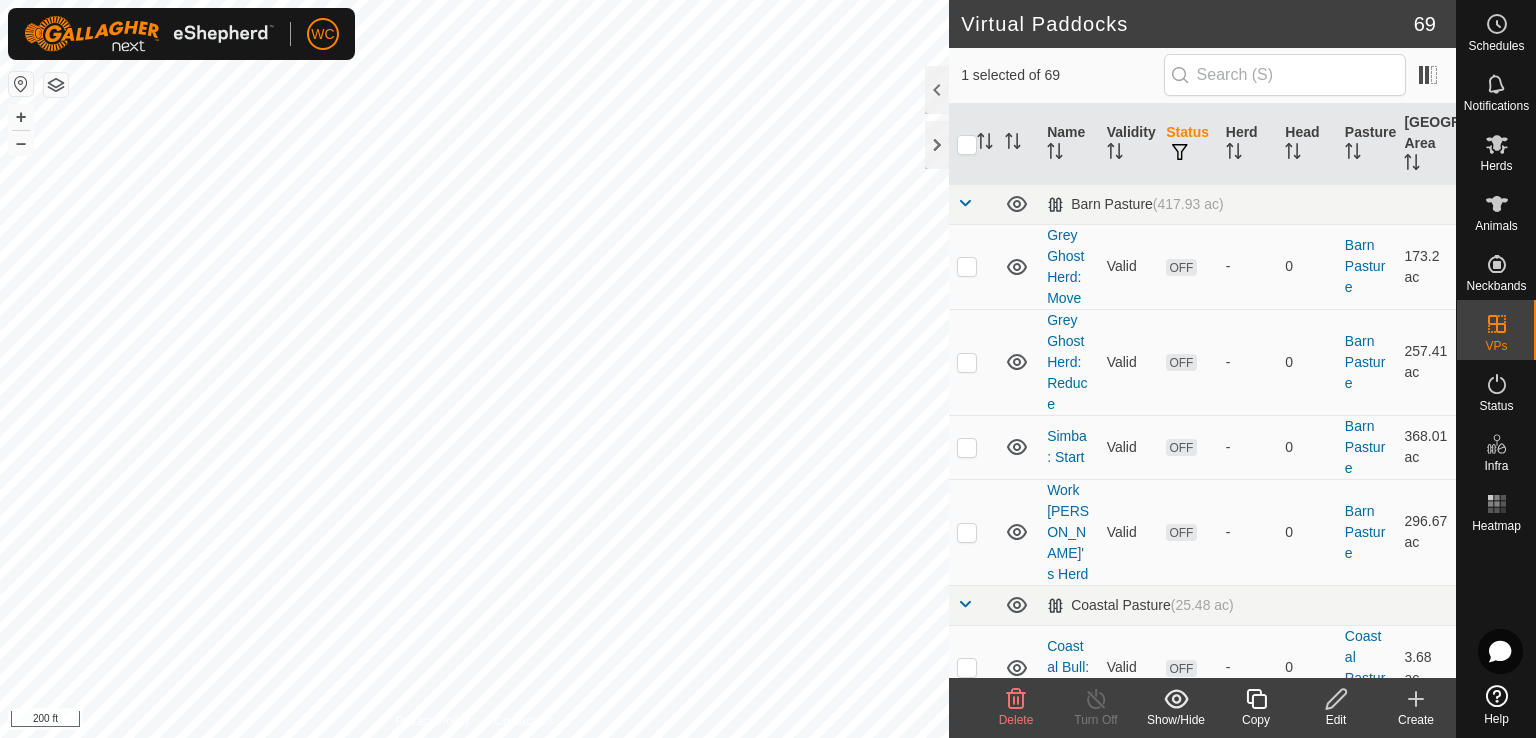 checkbox on "false" 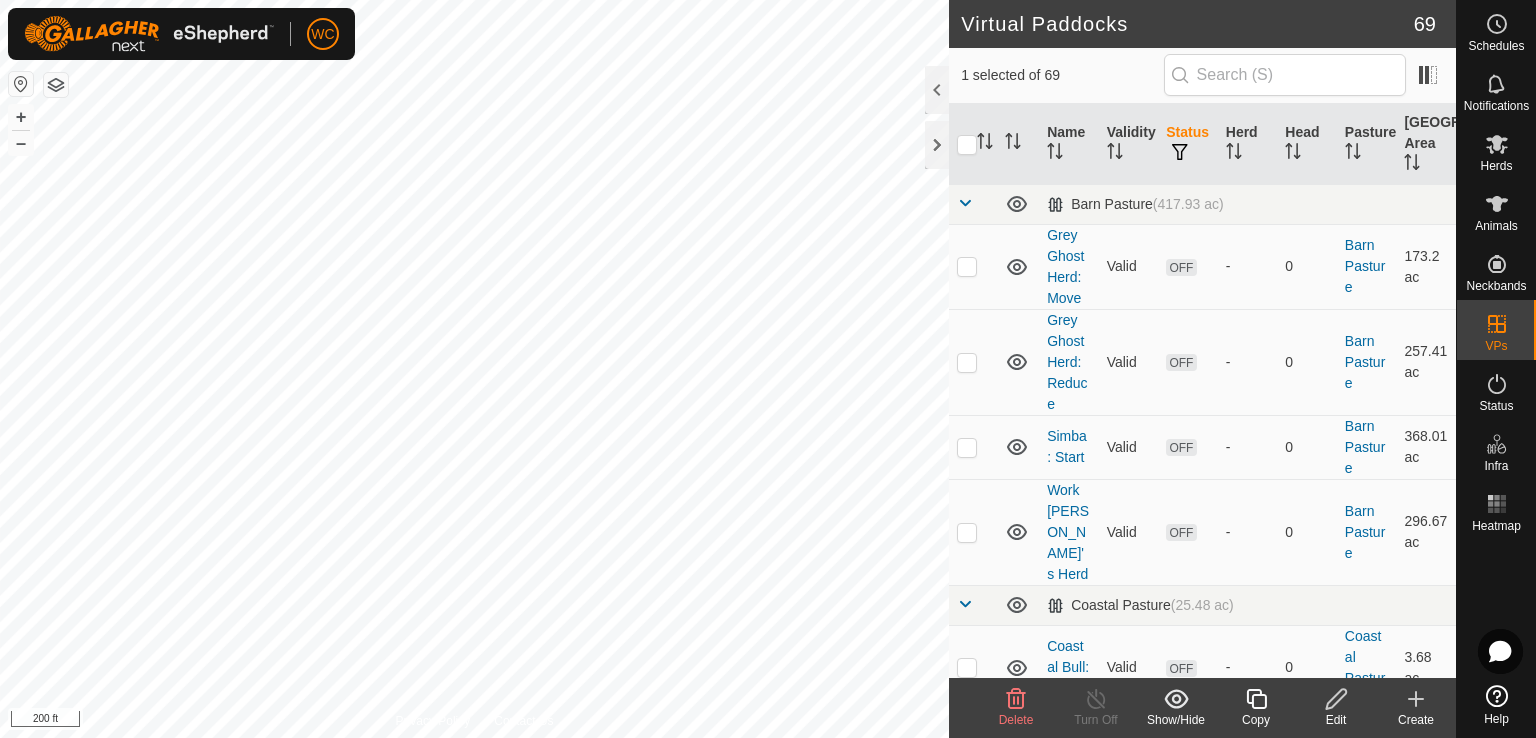 checkbox on "true" 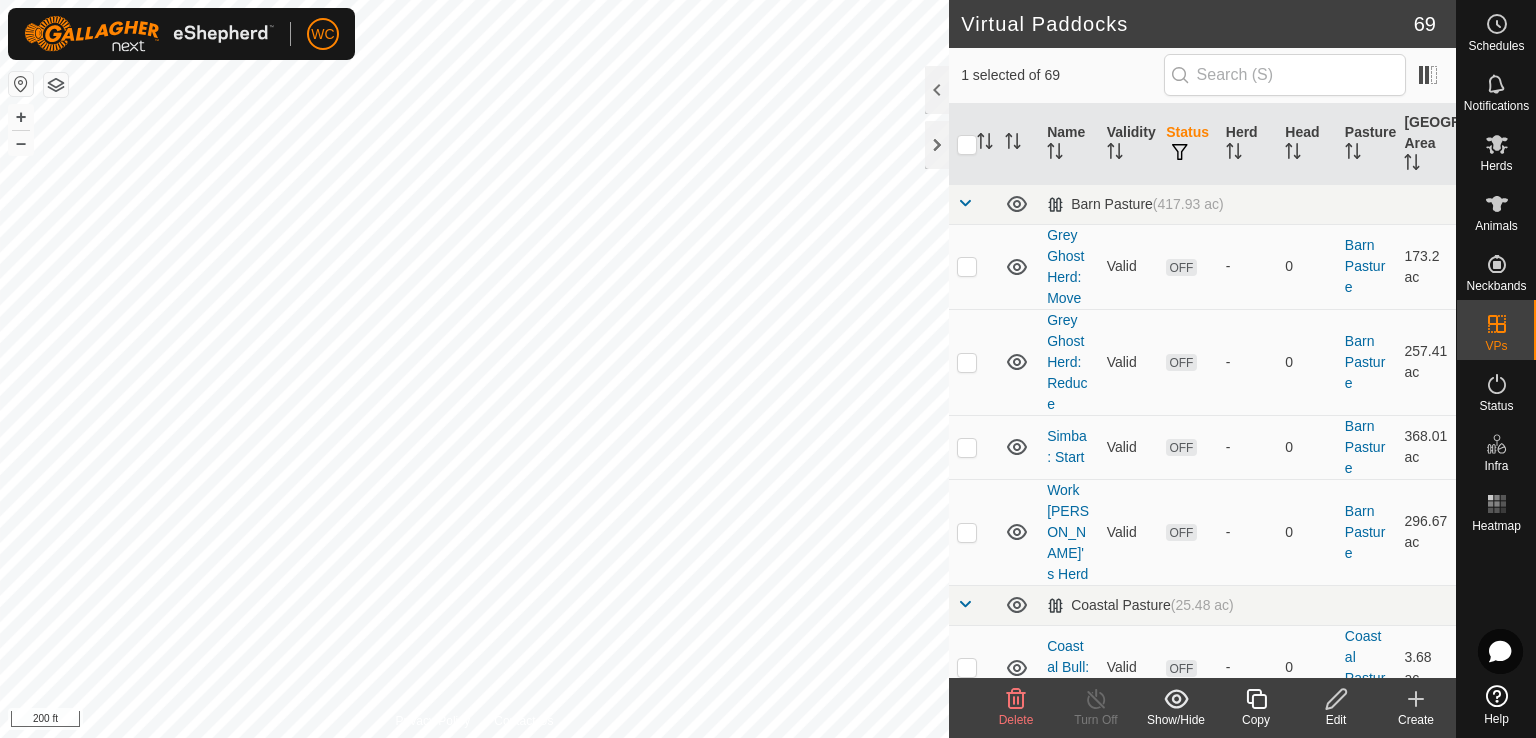 checkbox on "false" 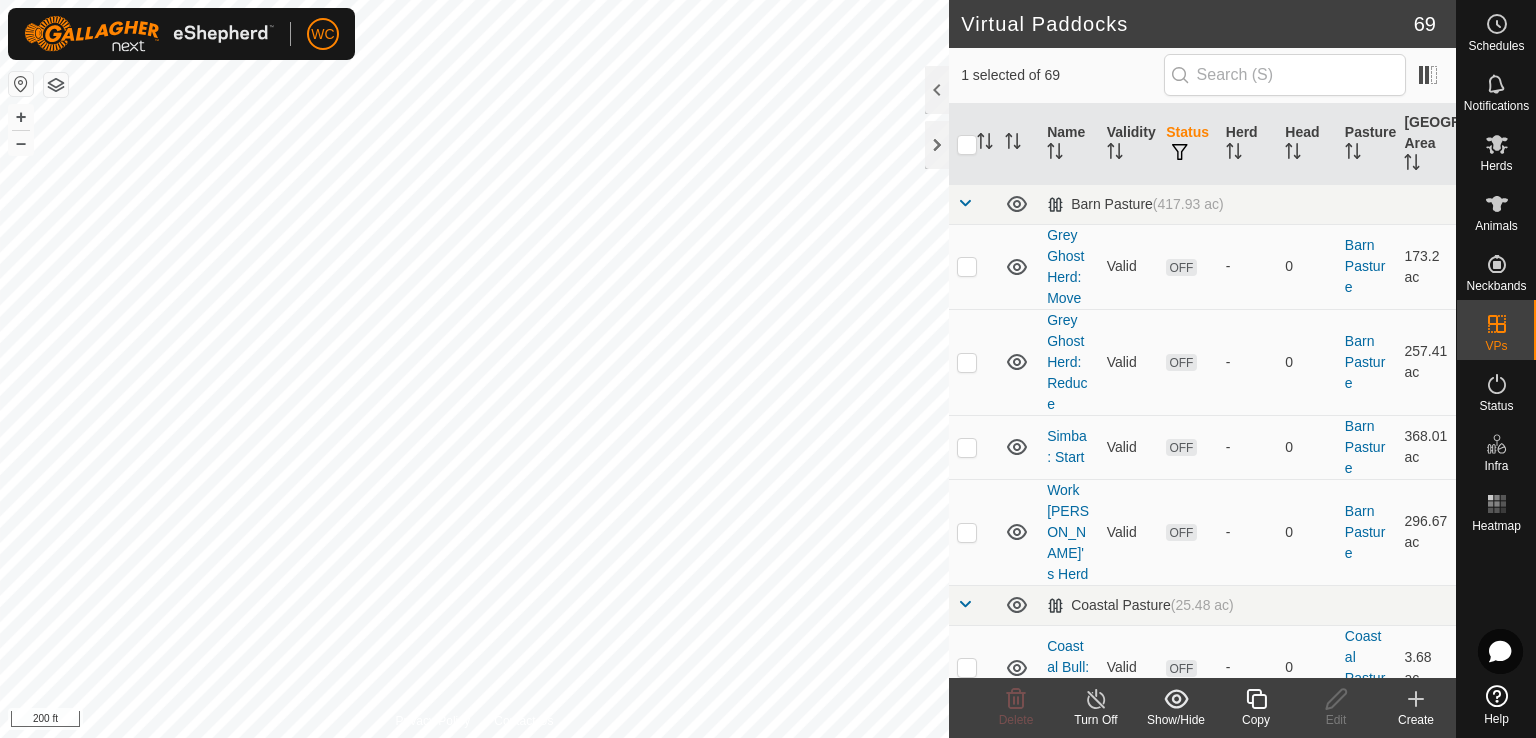 checkbox on "false" 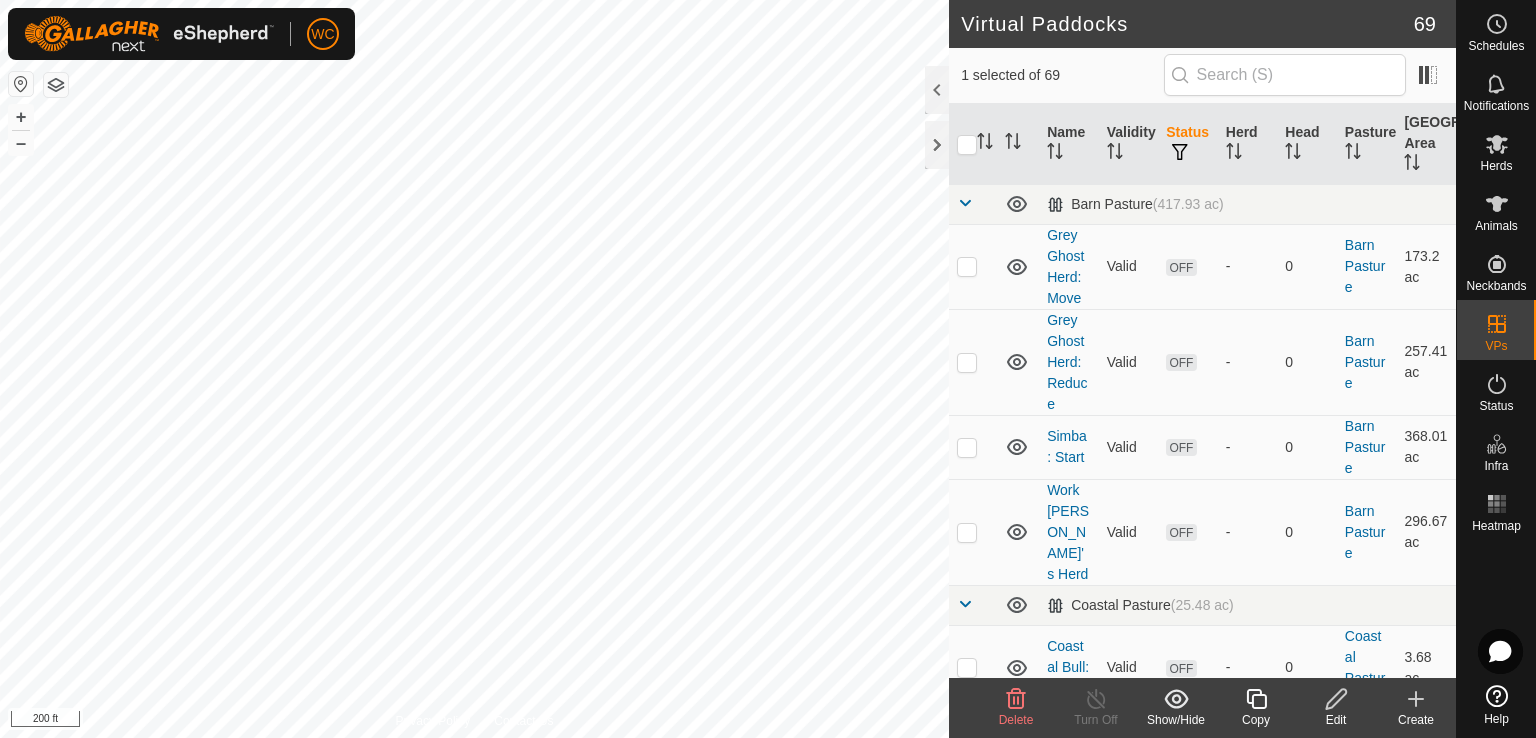 checkbox on "false" 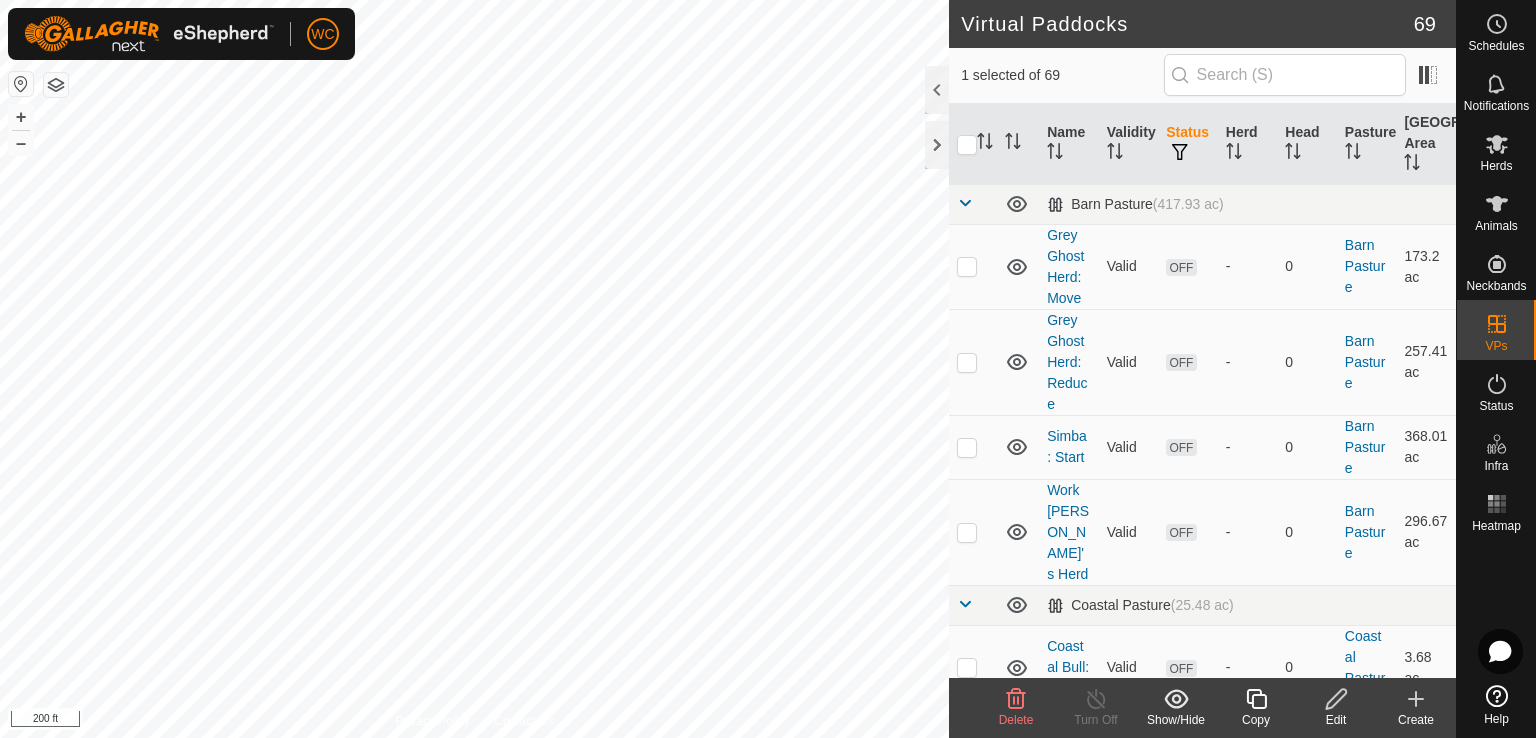 checkbox on "true" 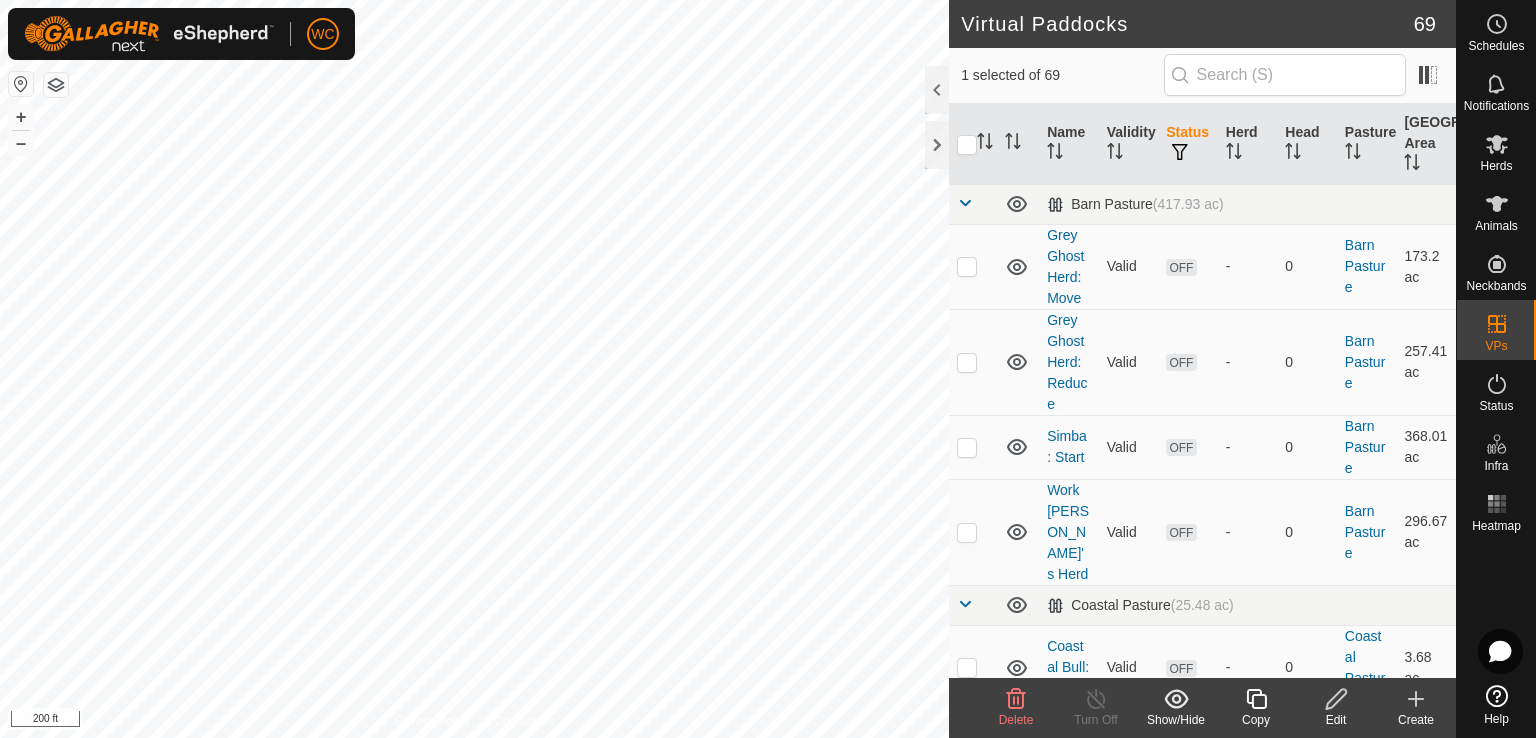 checkbox on "false" 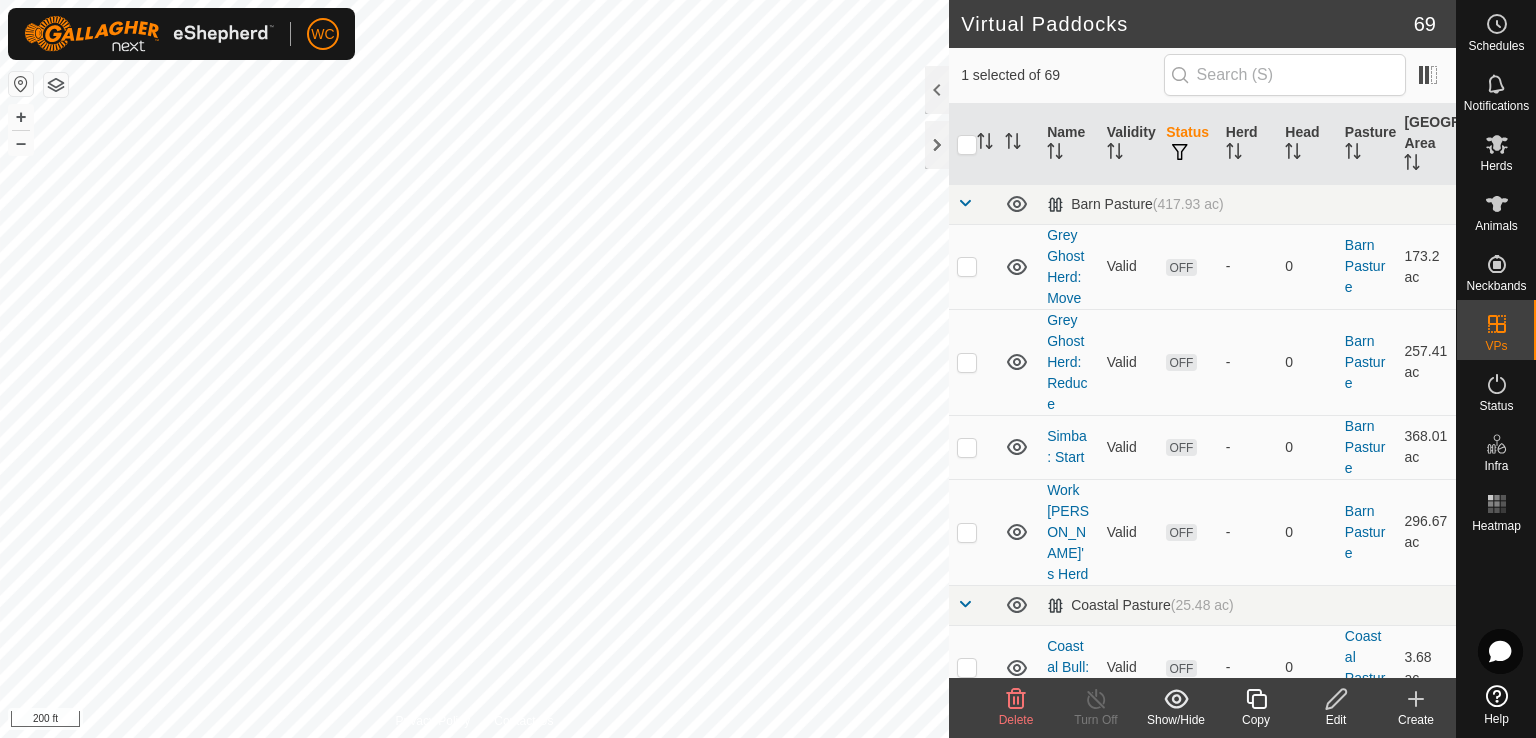 checkbox on "true" 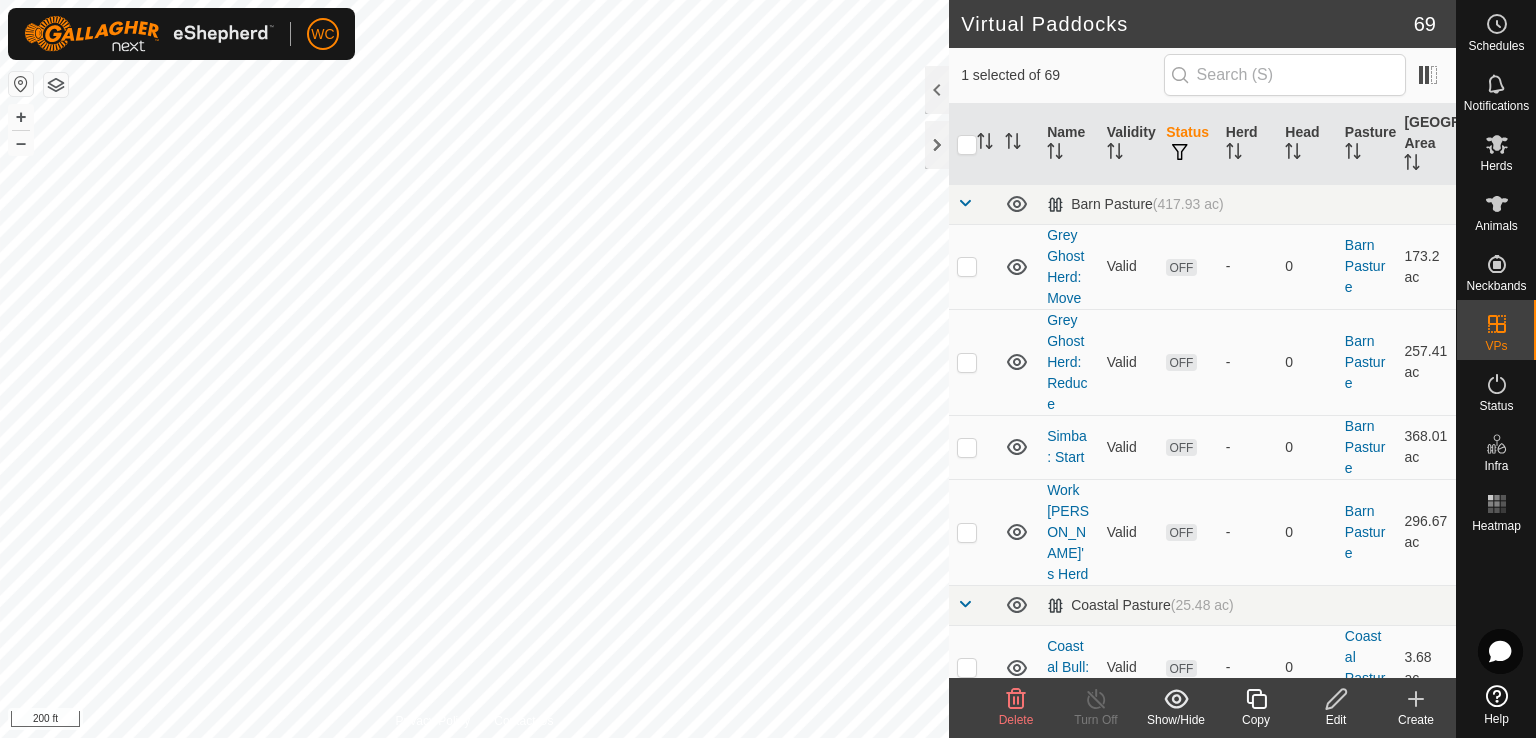 checkbox on "true" 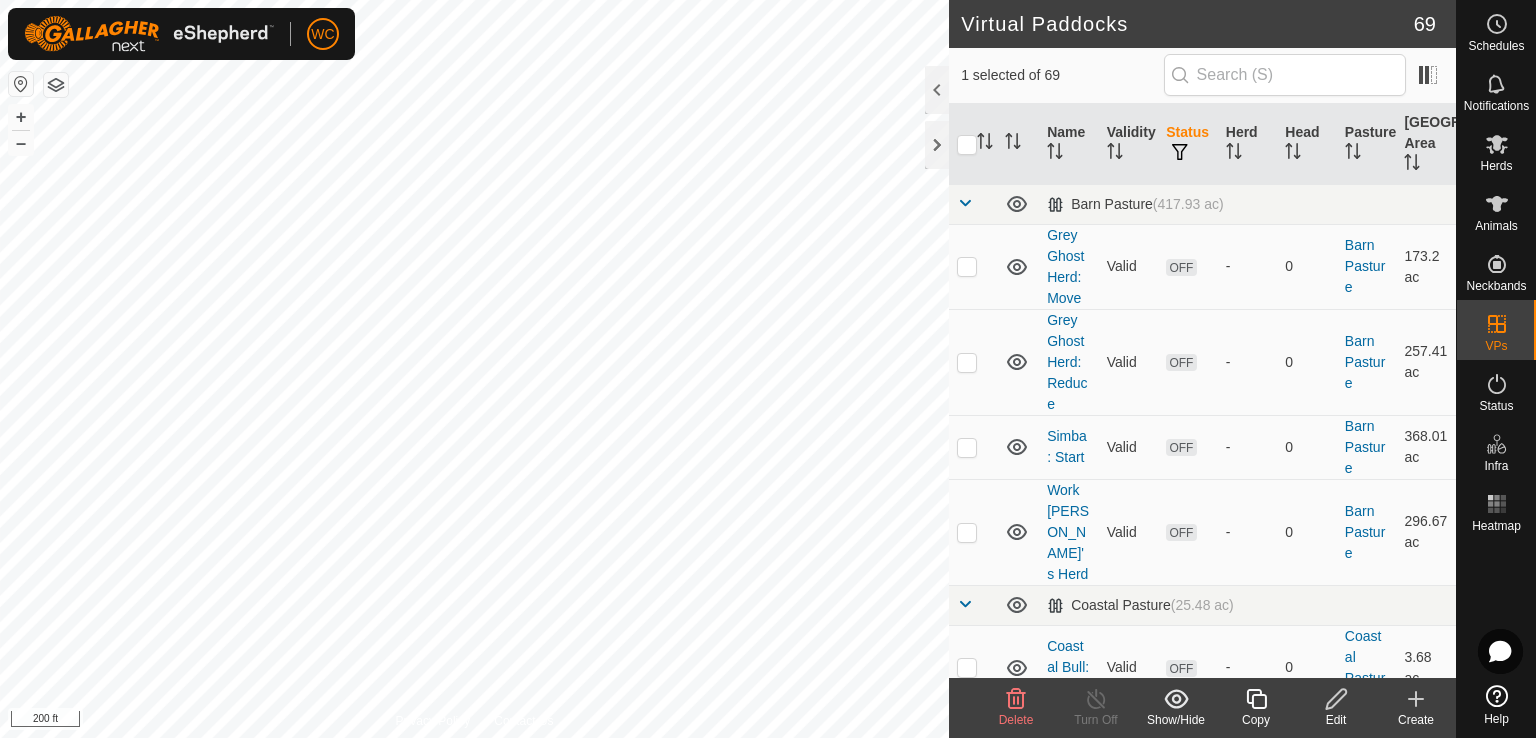 checkbox on "false" 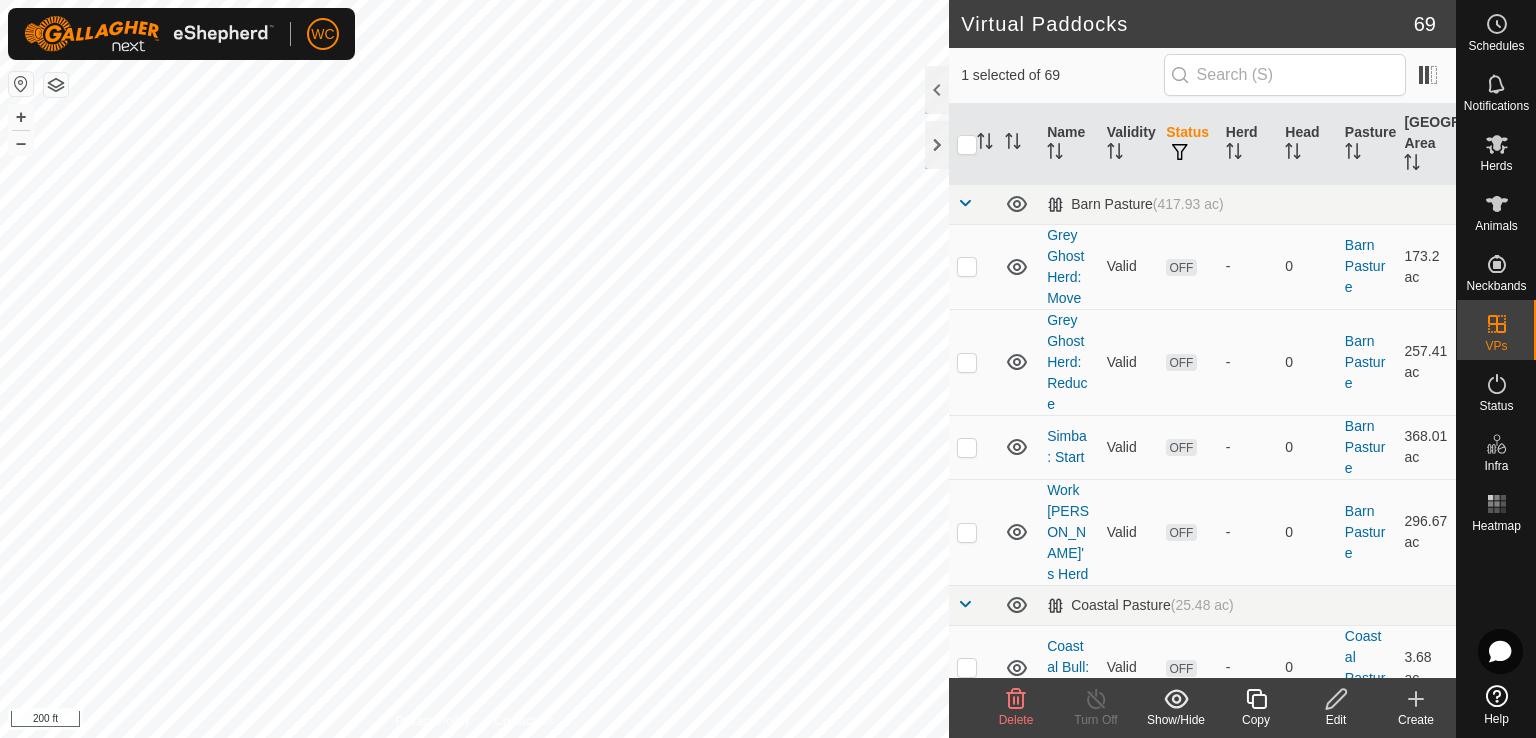 checkbox on "true" 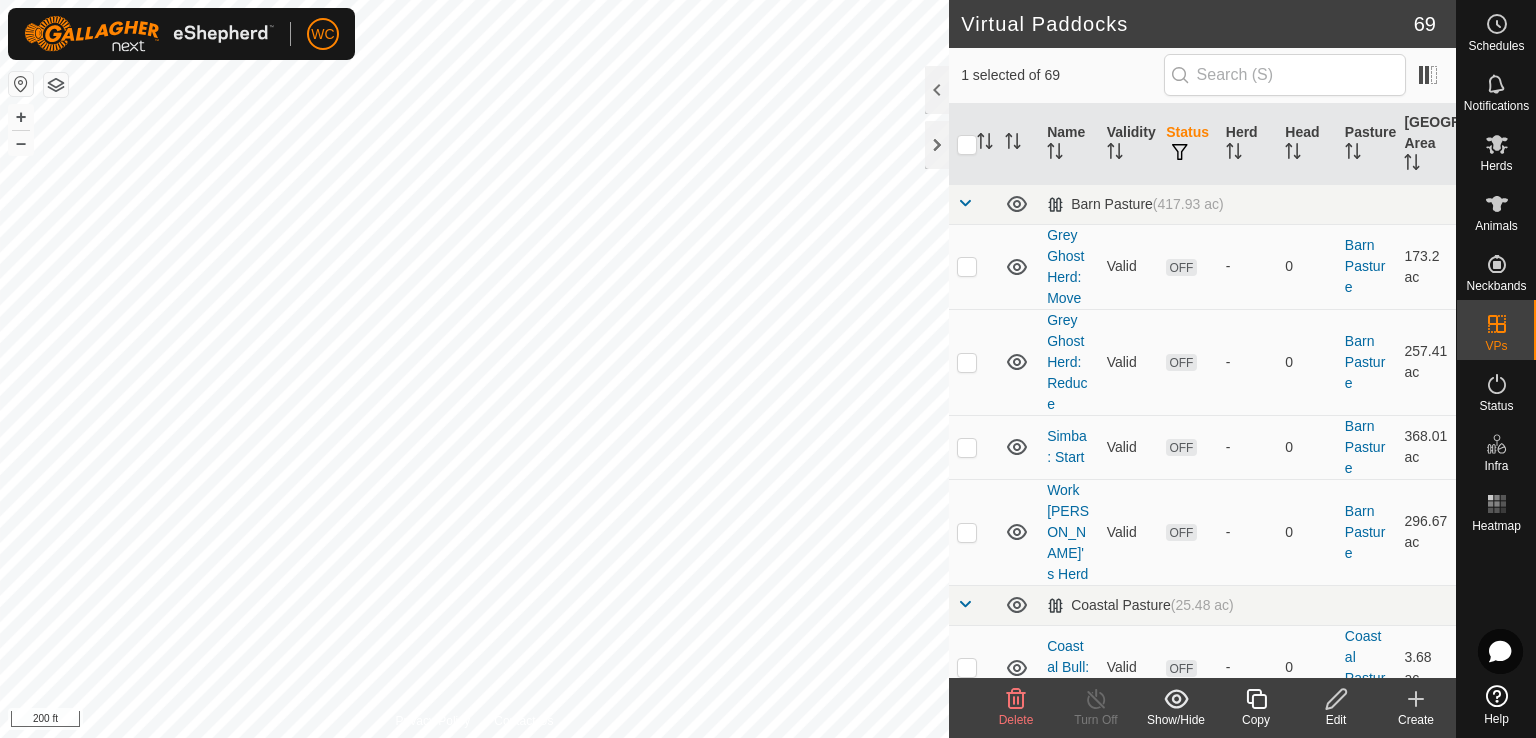 checkbox on "false" 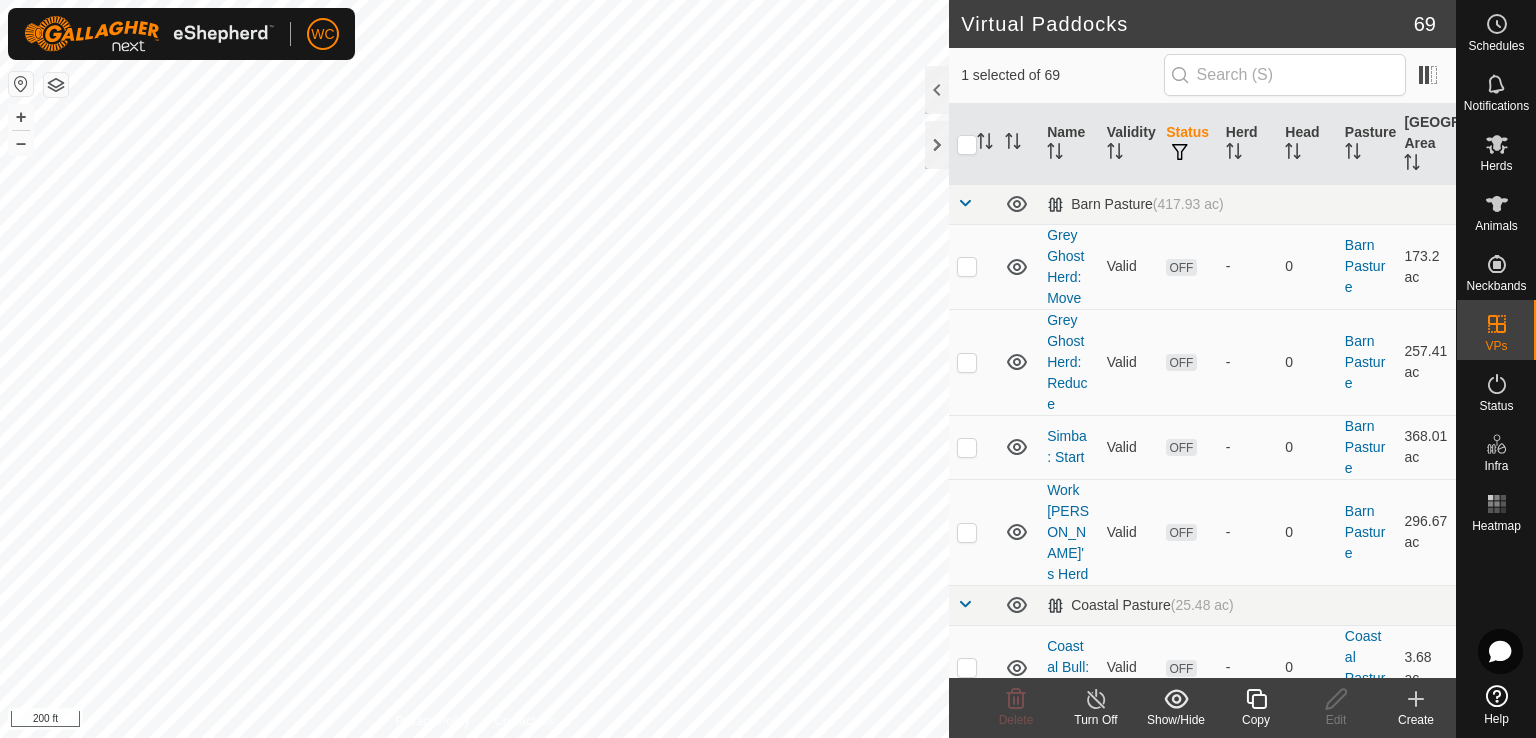 checkbox on "false" 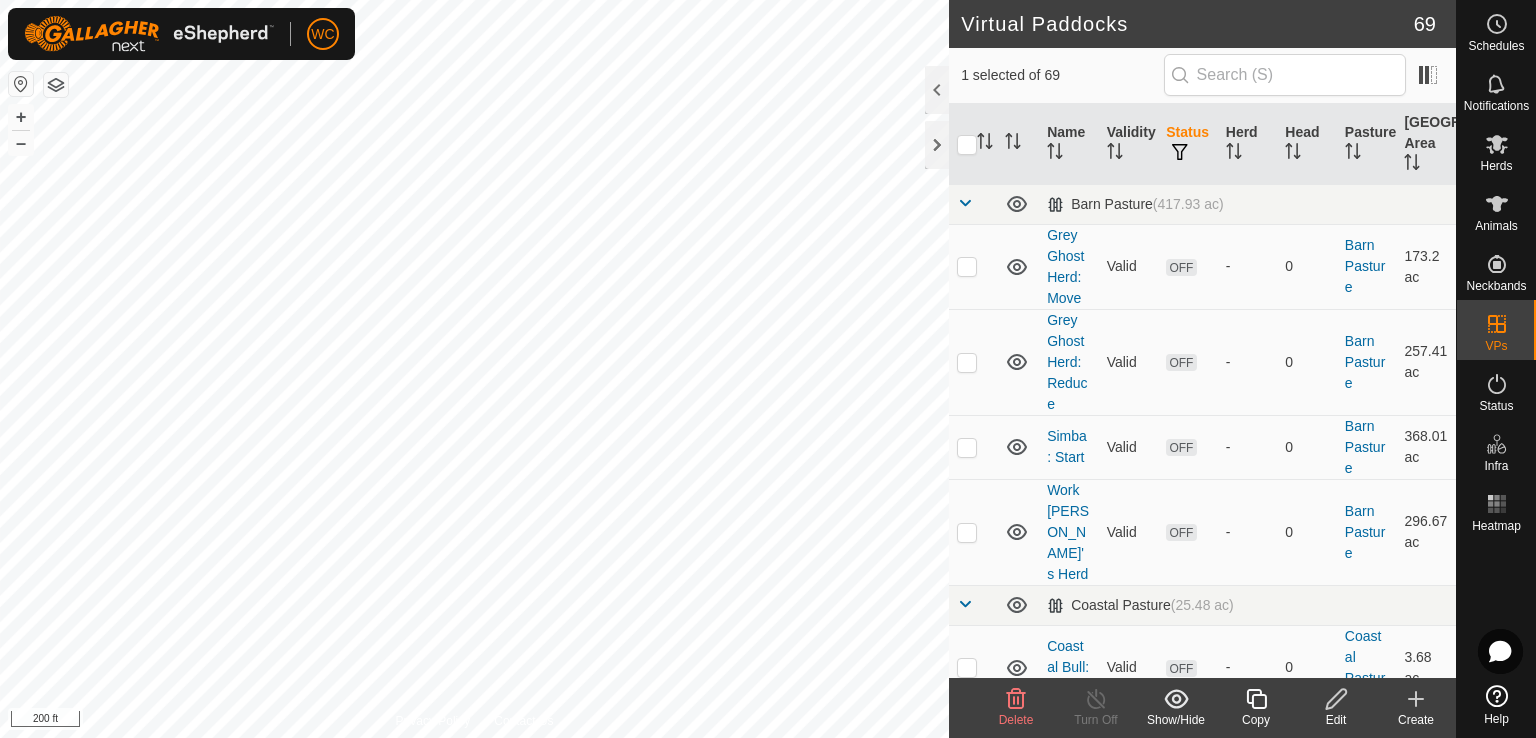 checkbox on "false" 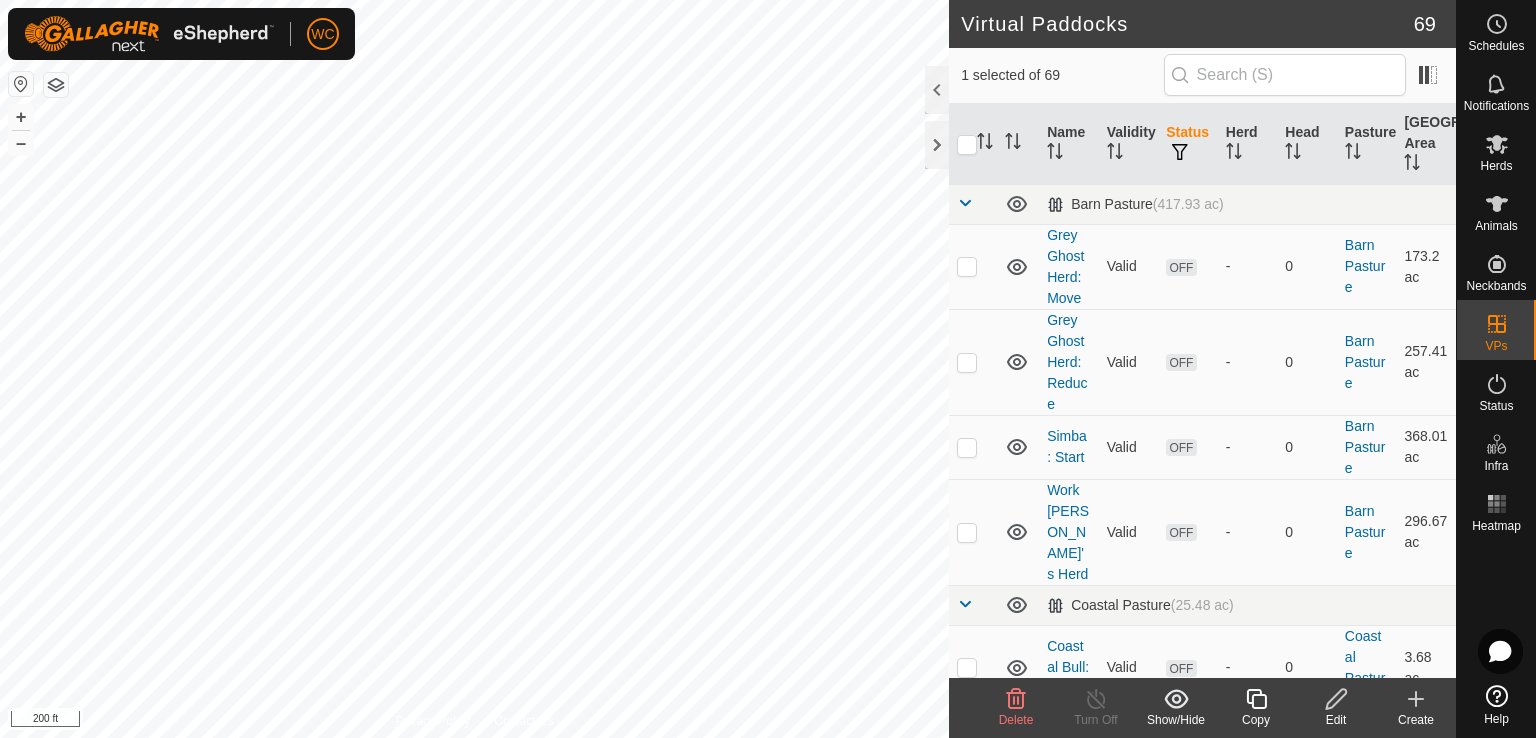checkbox on "true" 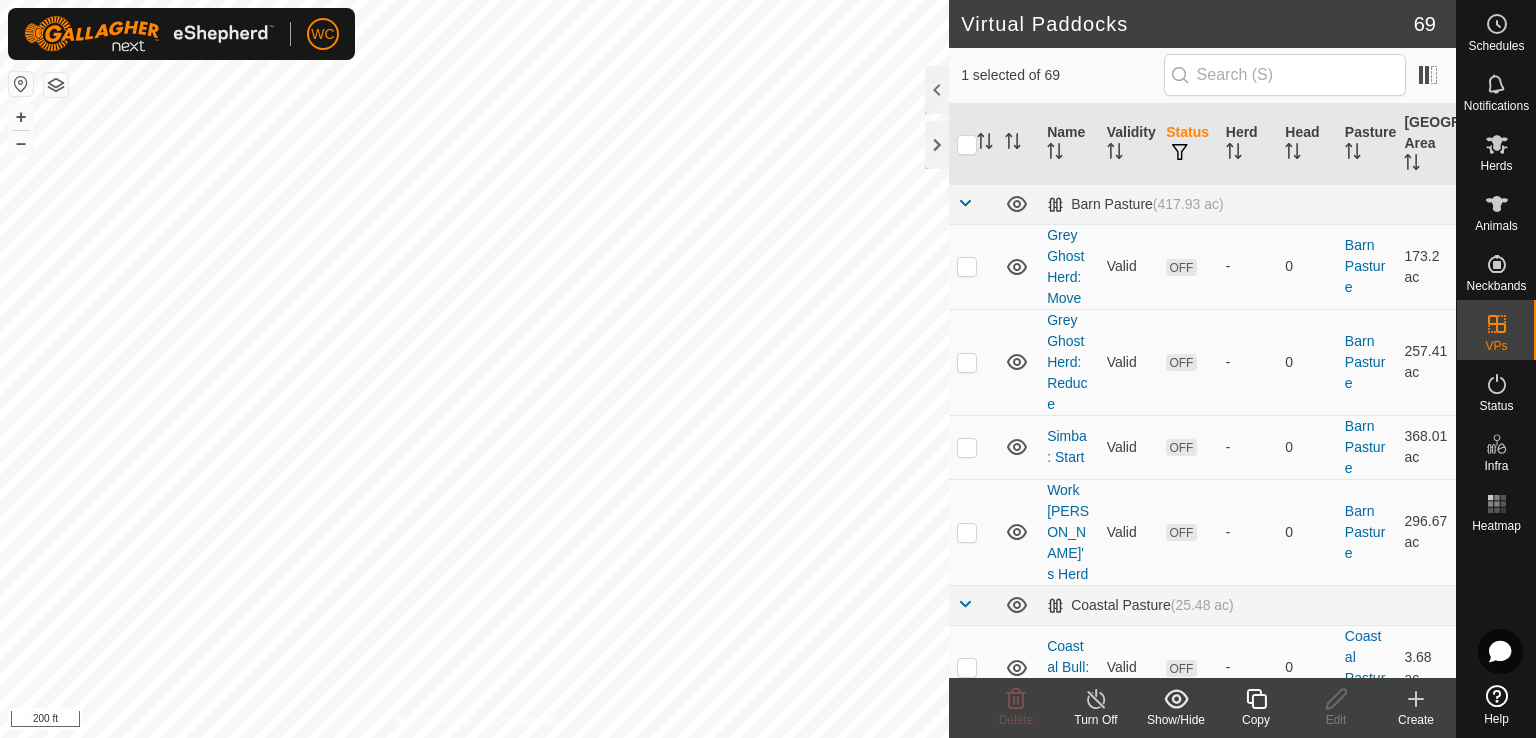 checkbox on "false" 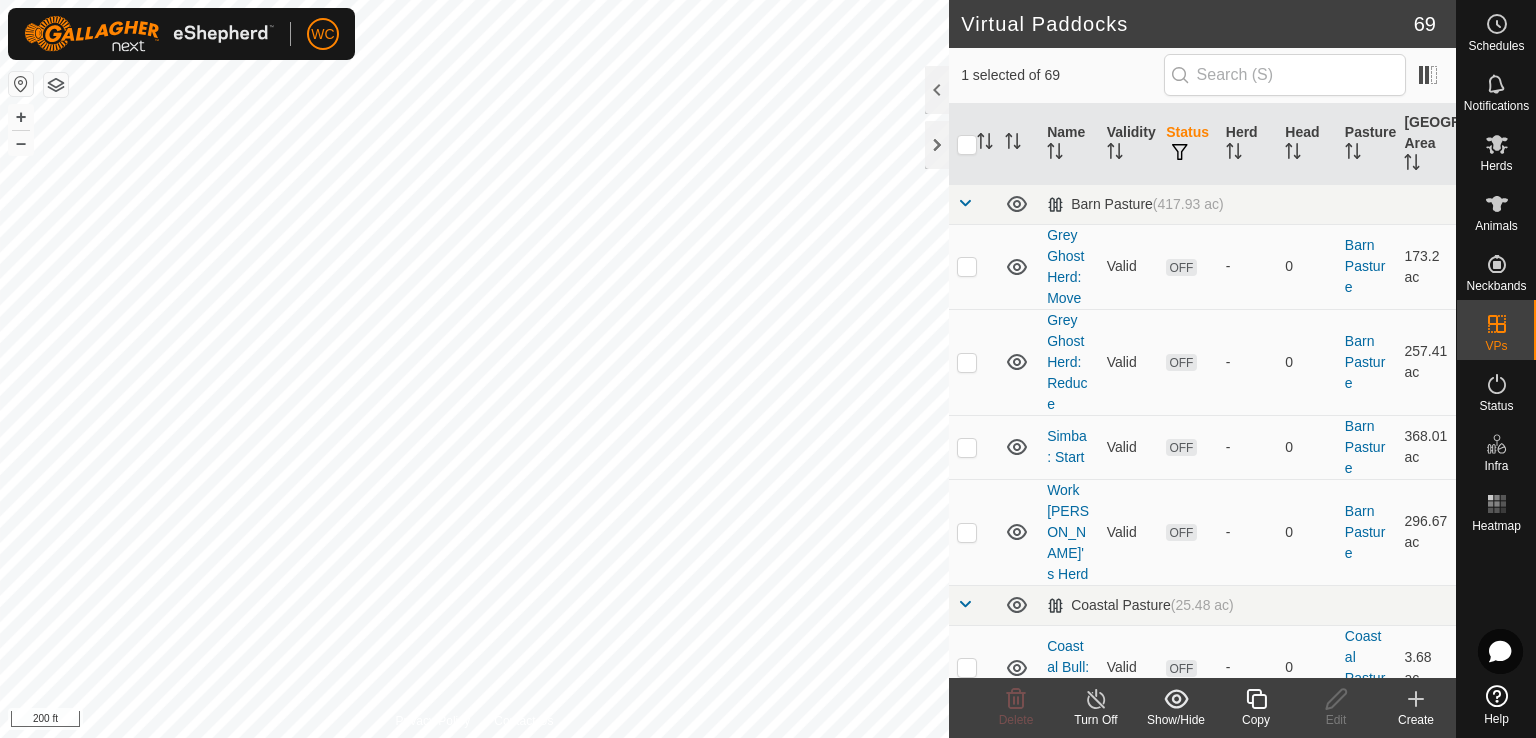 checkbox on "true" 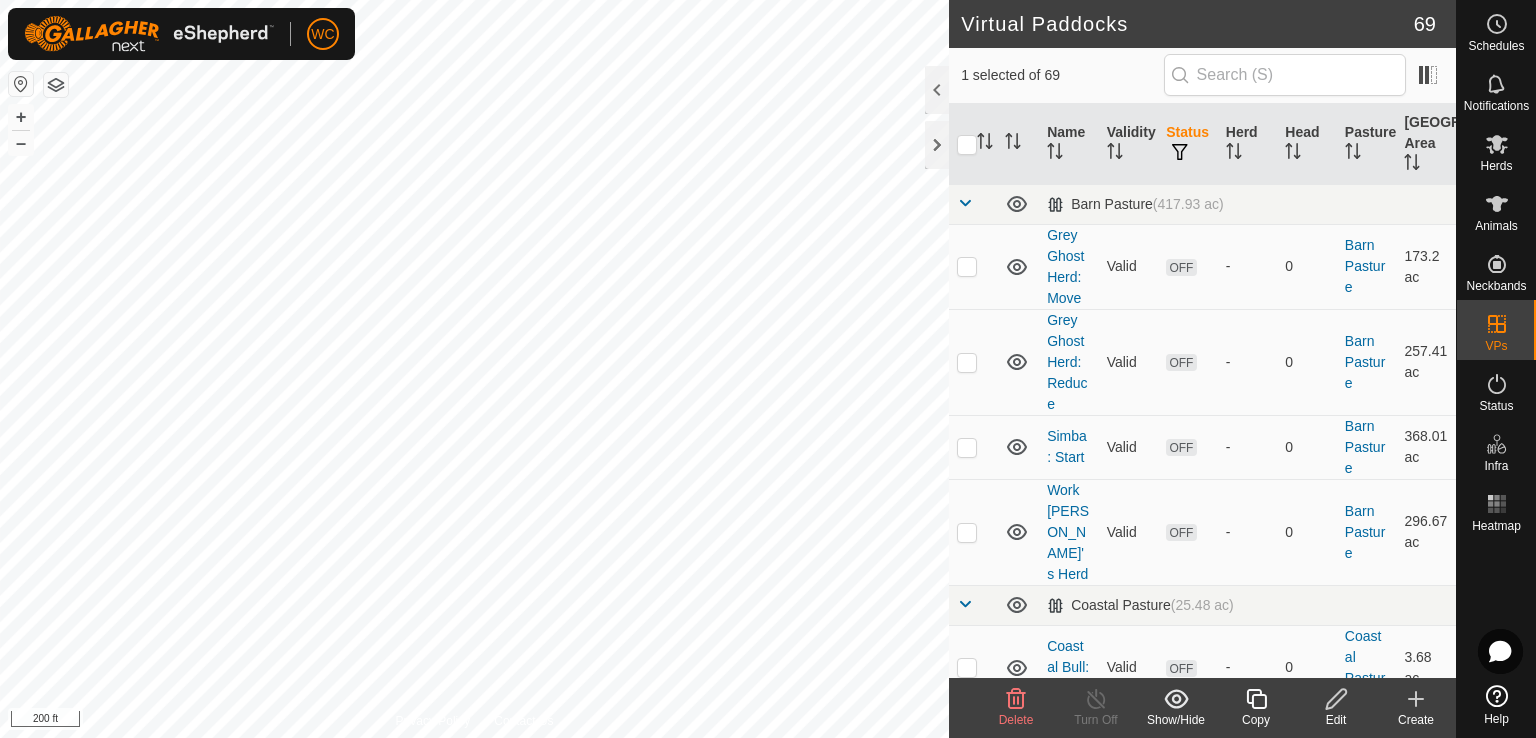 checkbox on "true" 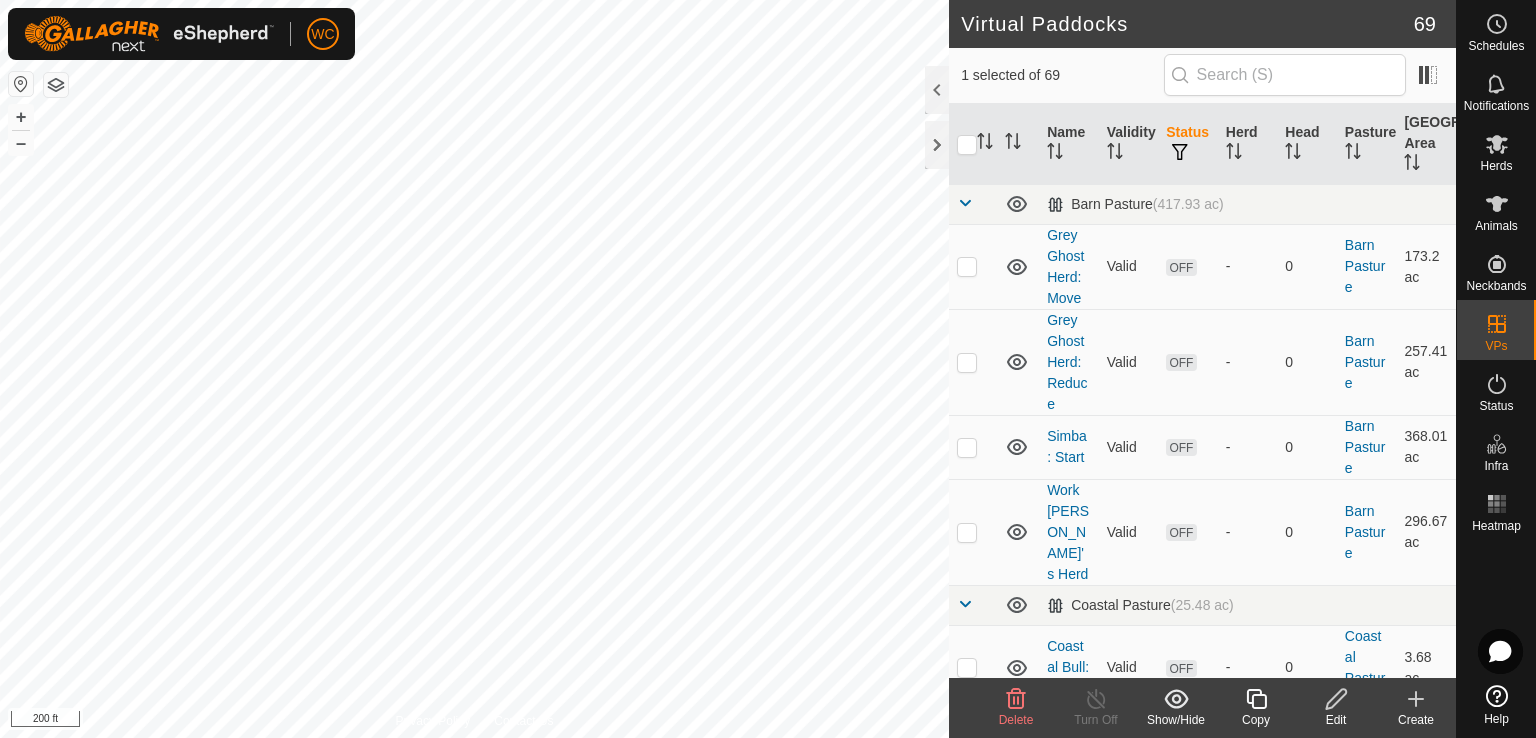 checkbox on "false" 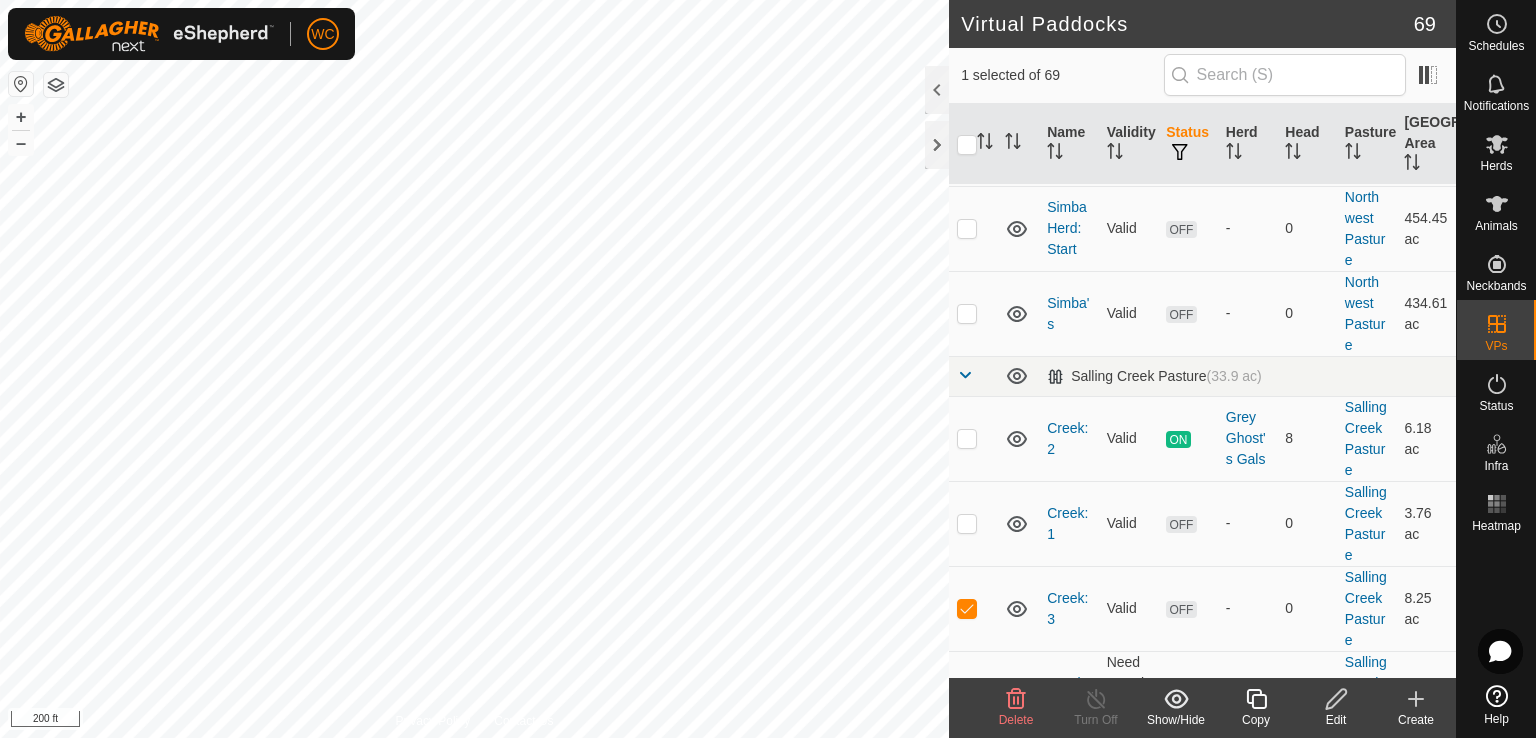 scroll, scrollTop: 4442, scrollLeft: 0, axis: vertical 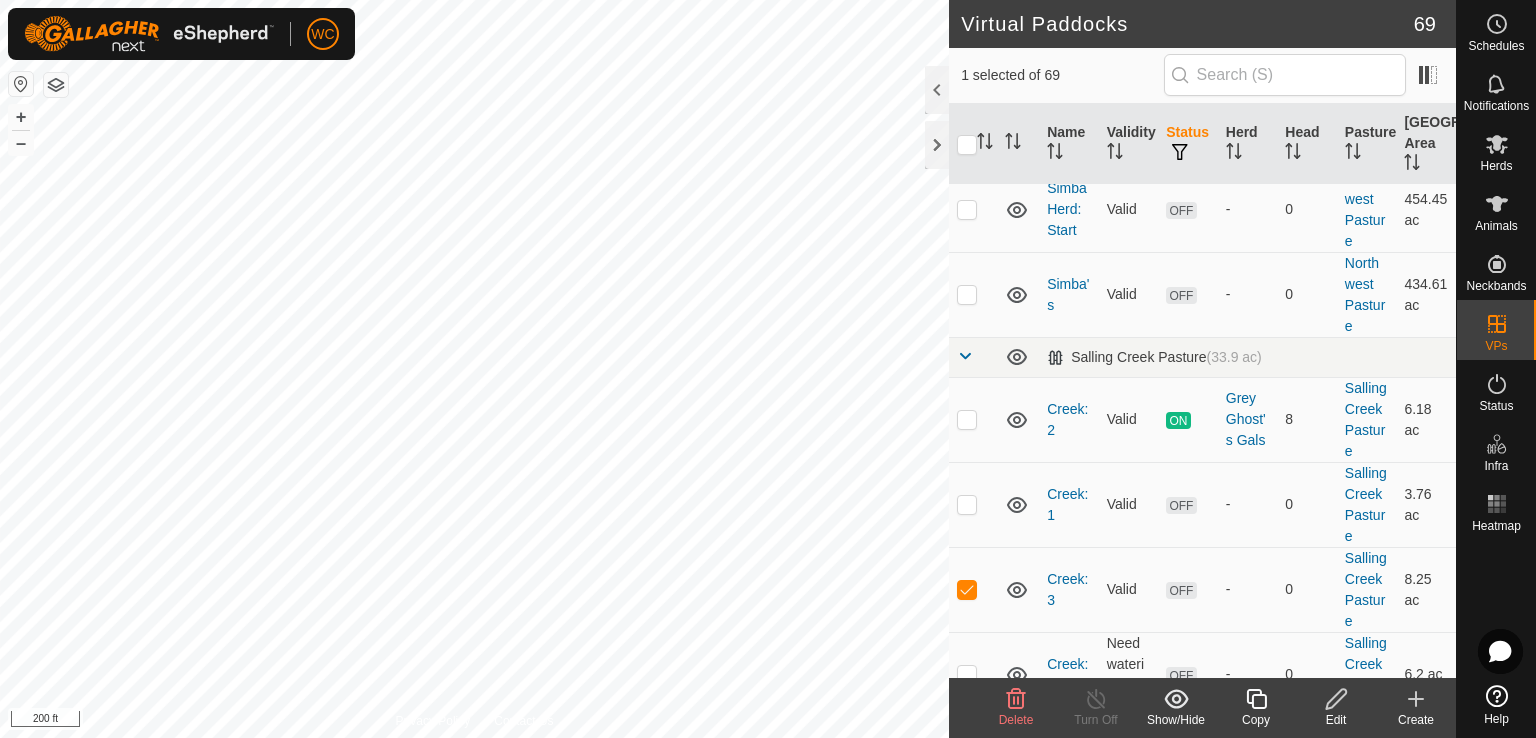 click 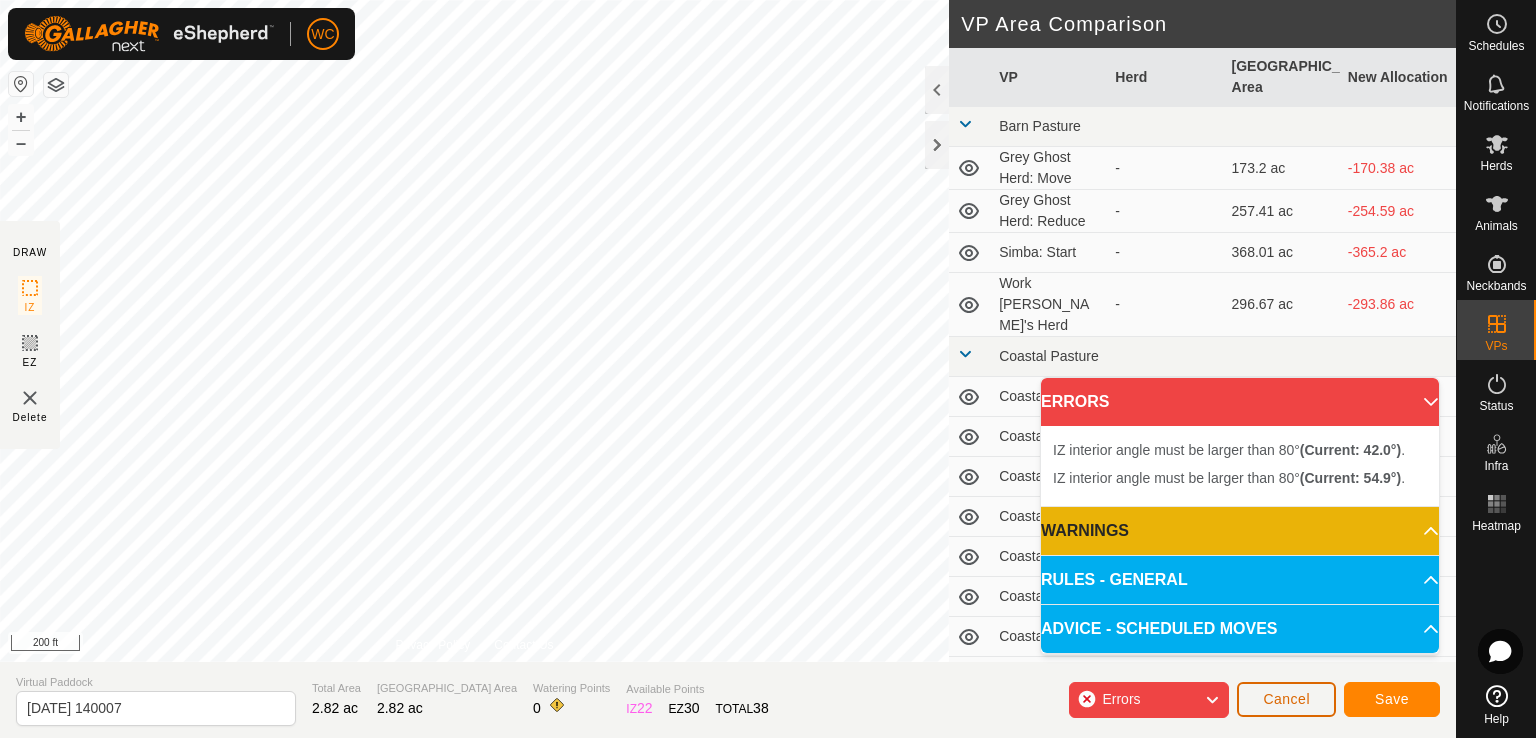 click on "Cancel" 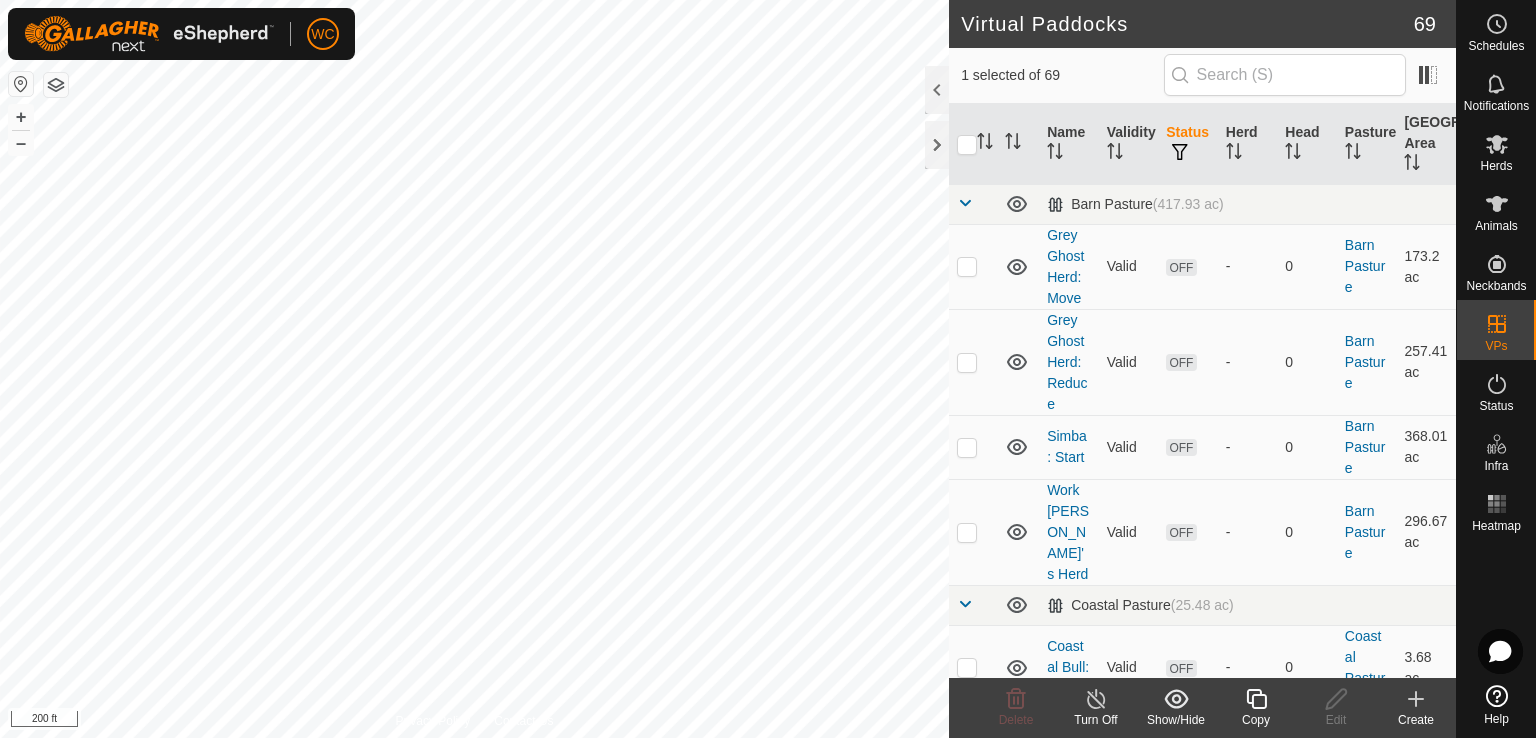 checkbox on "false" 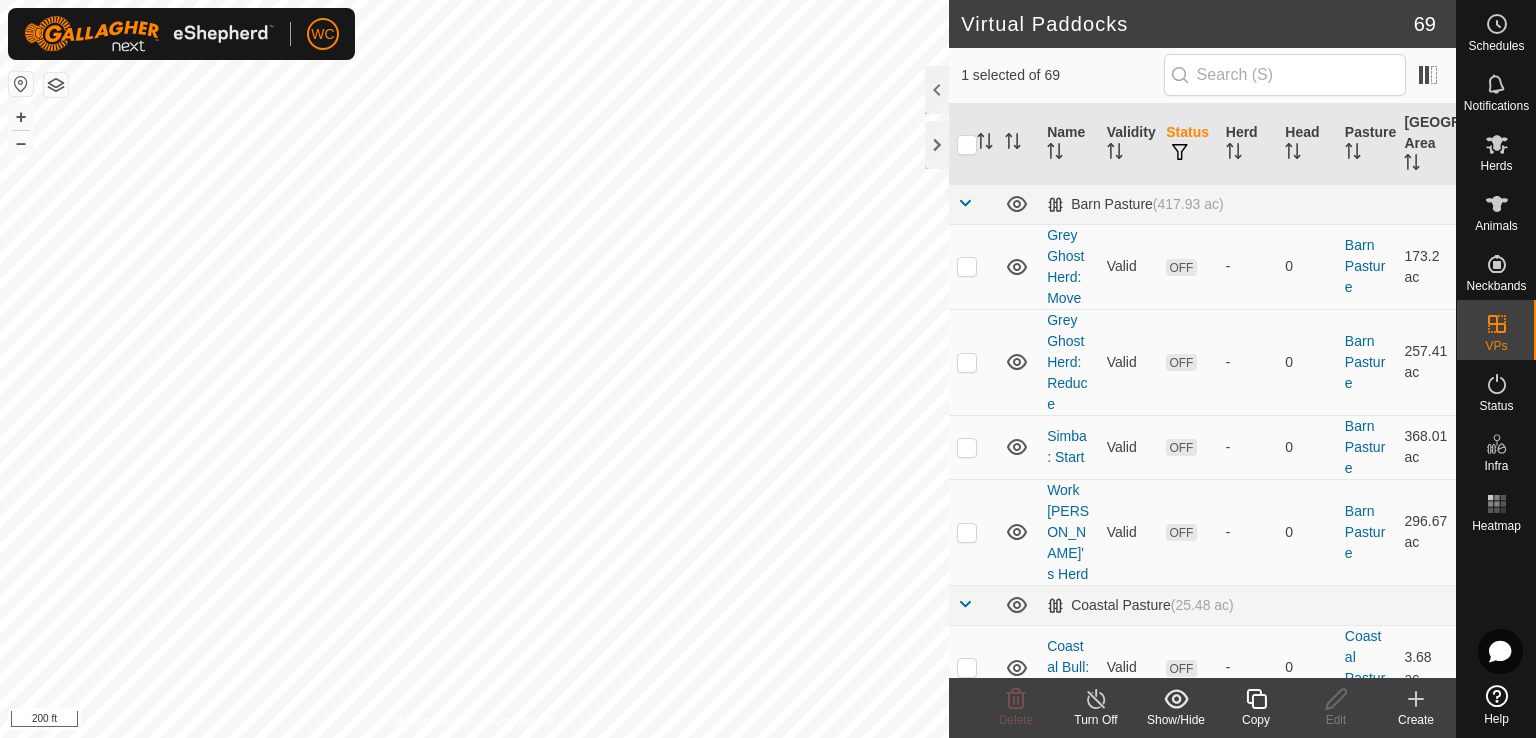 checkbox on "true" 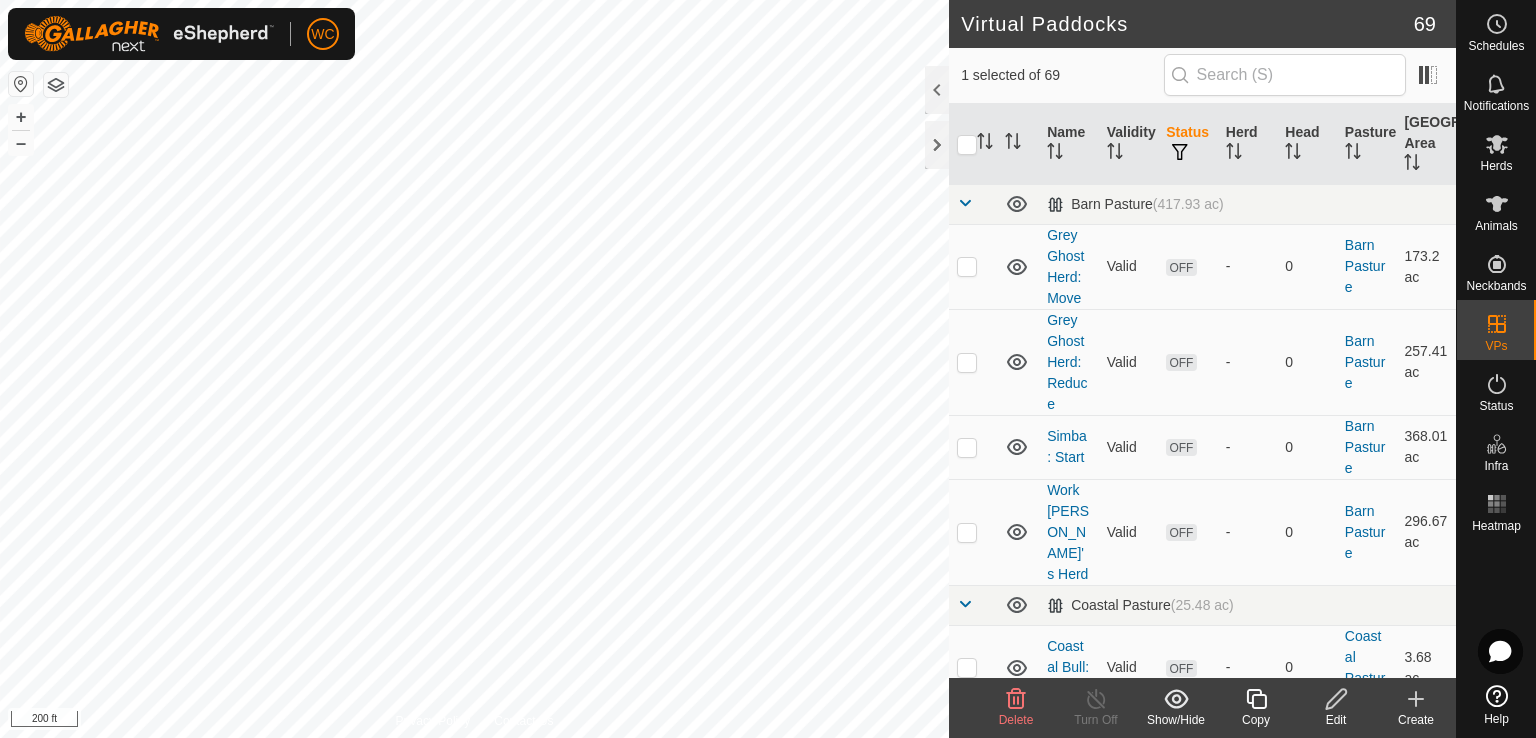 checkbox on "true" 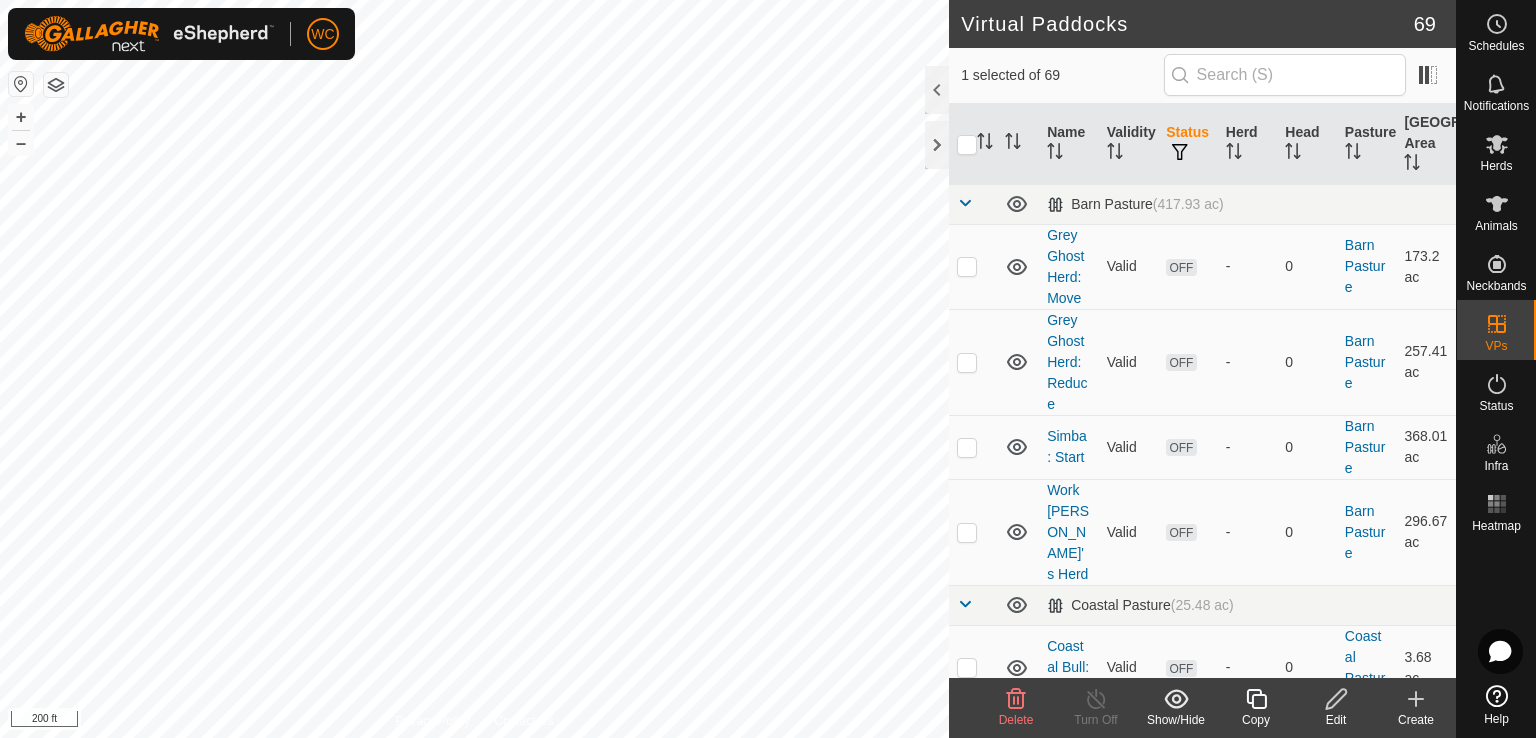 checkbox on "false" 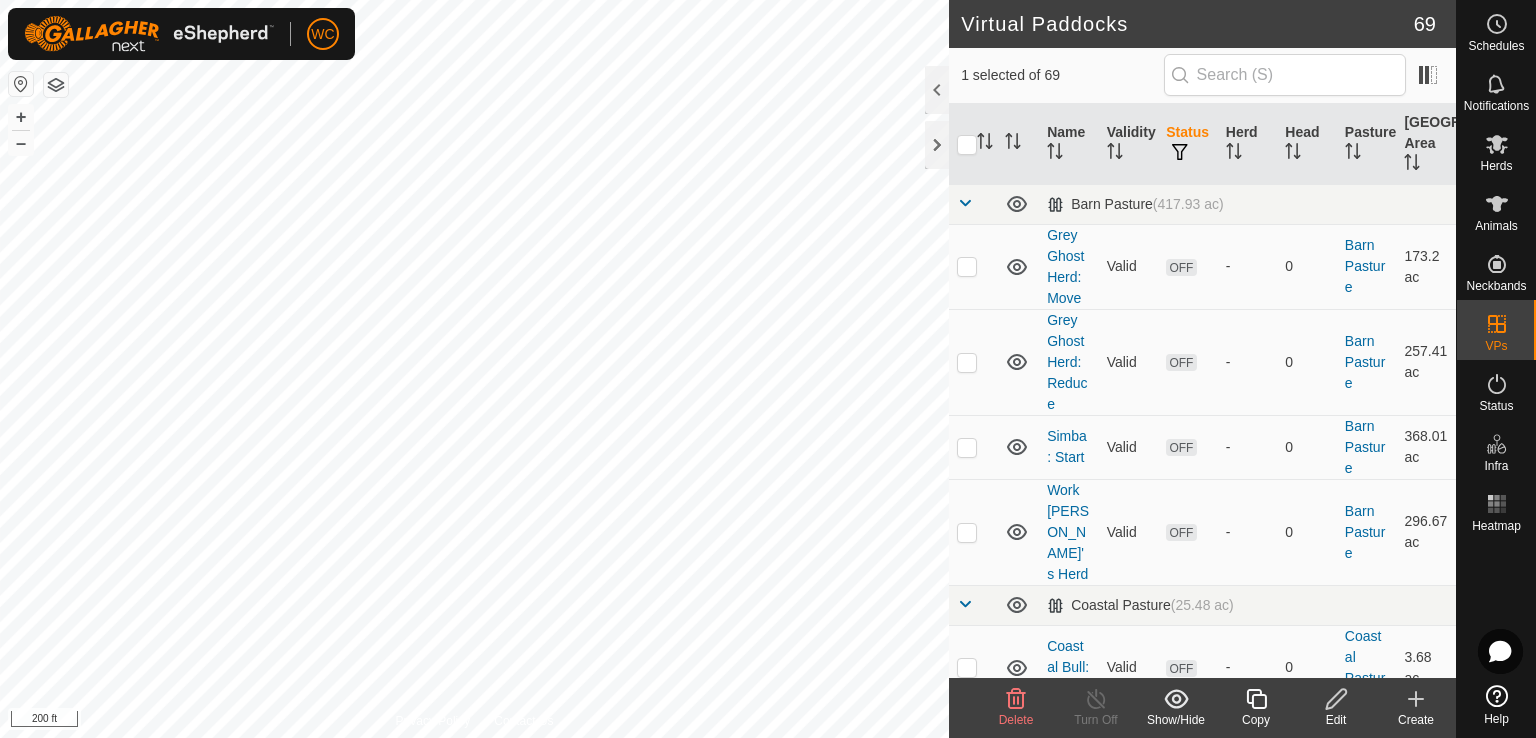 checkbox on "false" 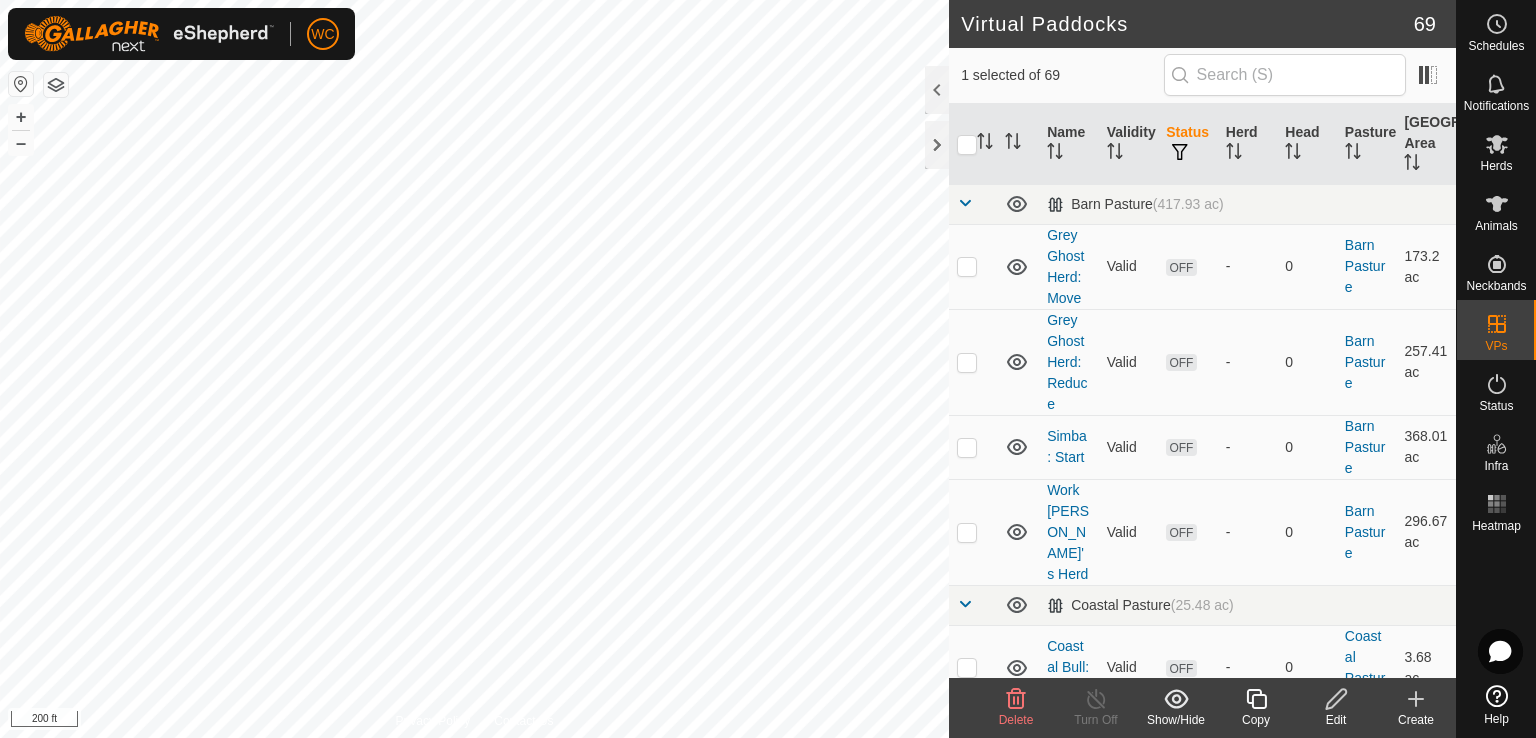 checkbox on "true" 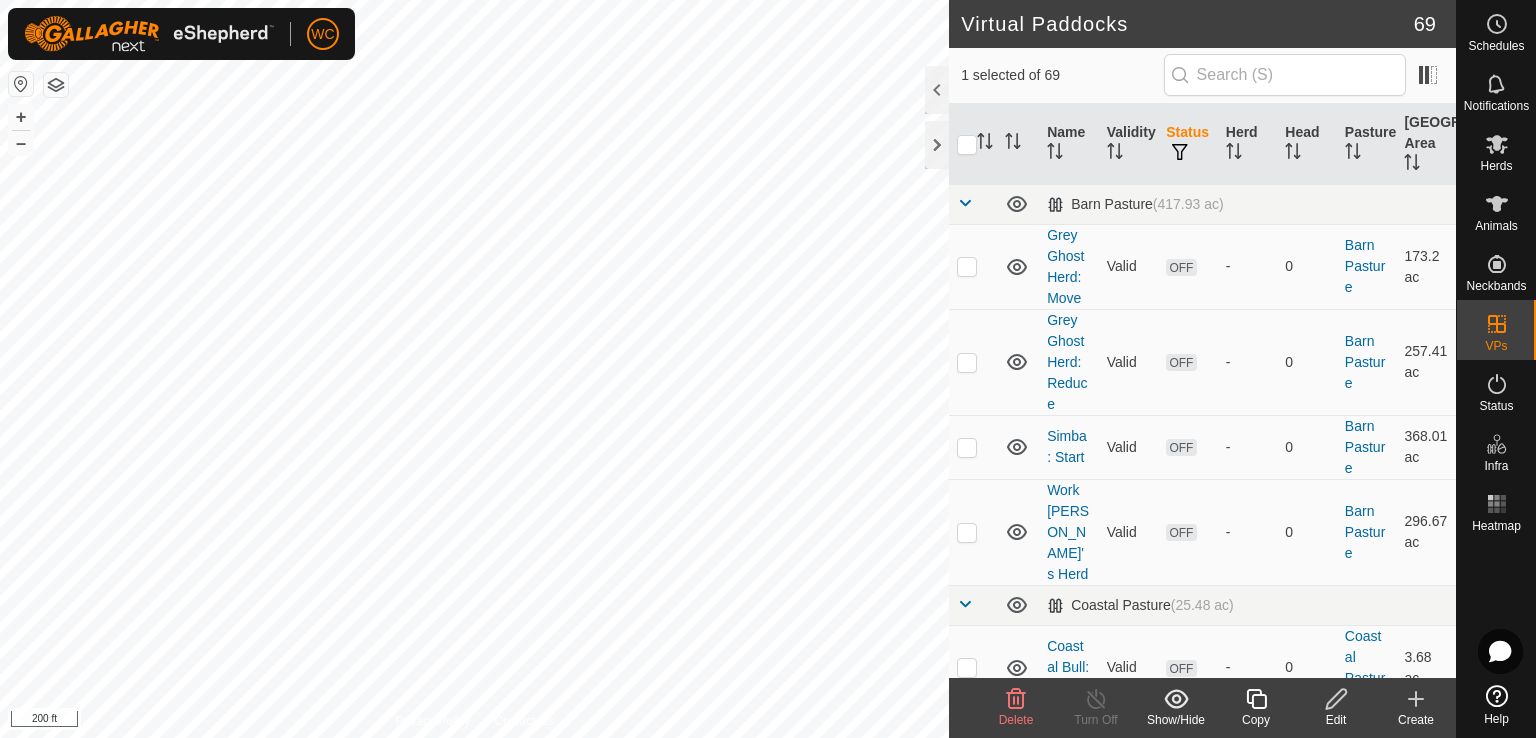 checkbox on "true" 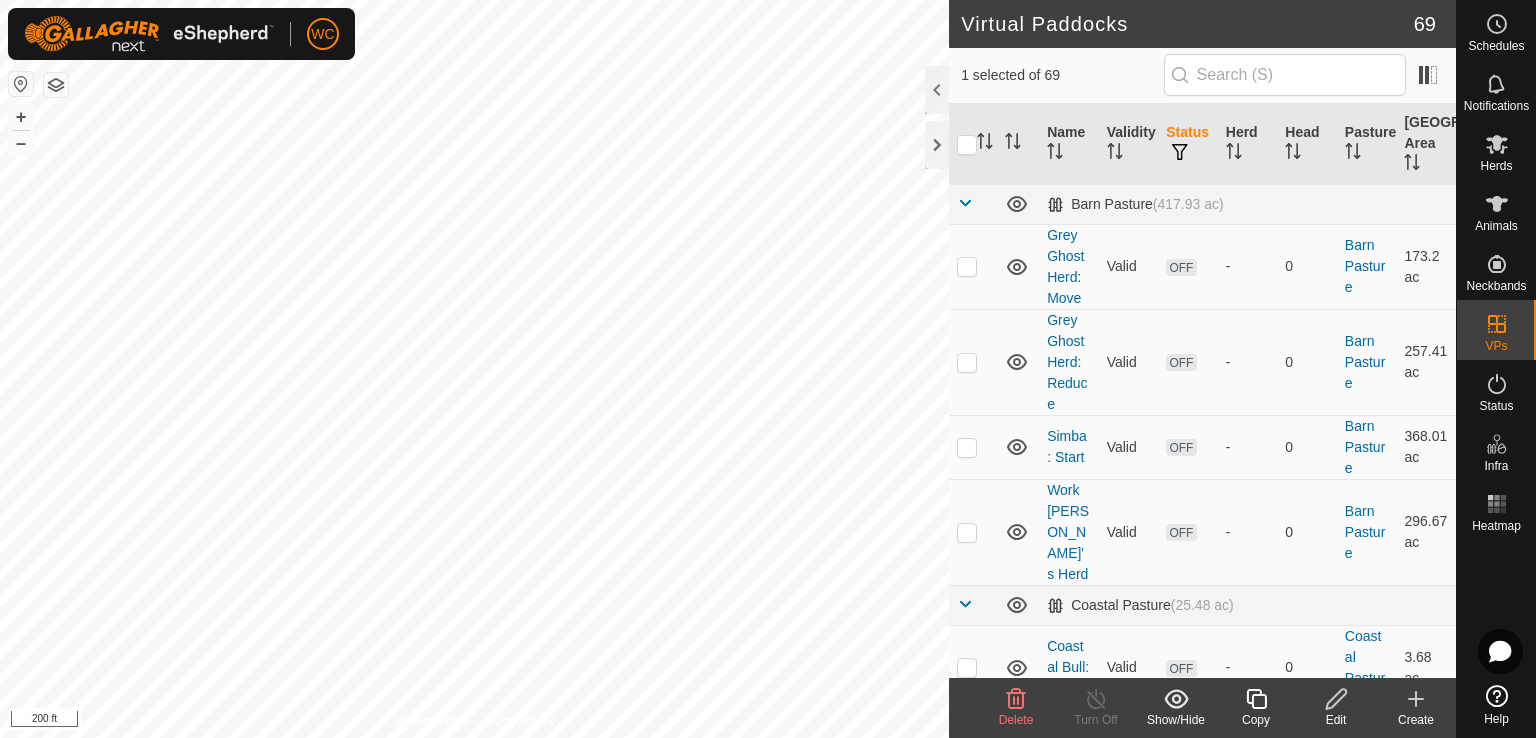 checkbox on "false" 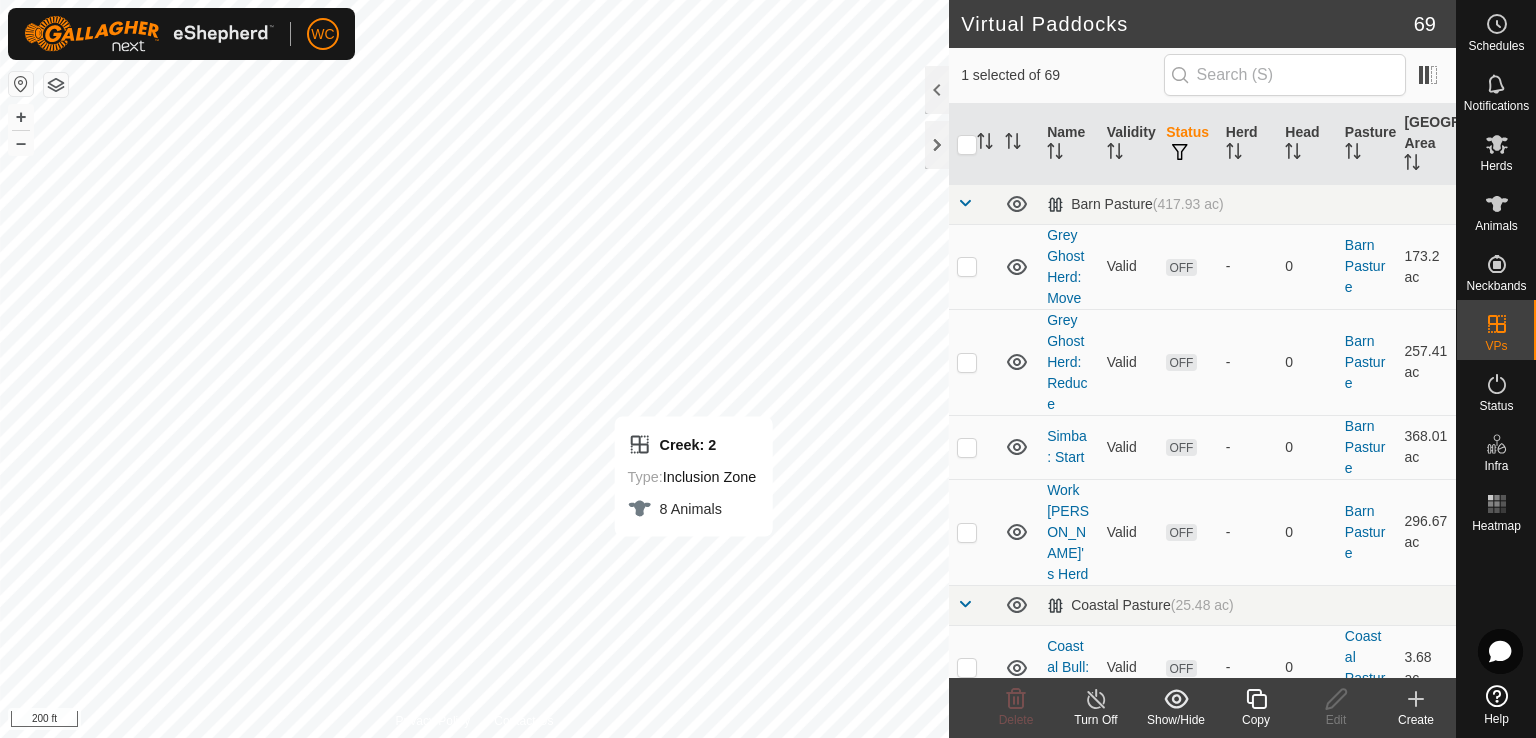 checkbox on "false" 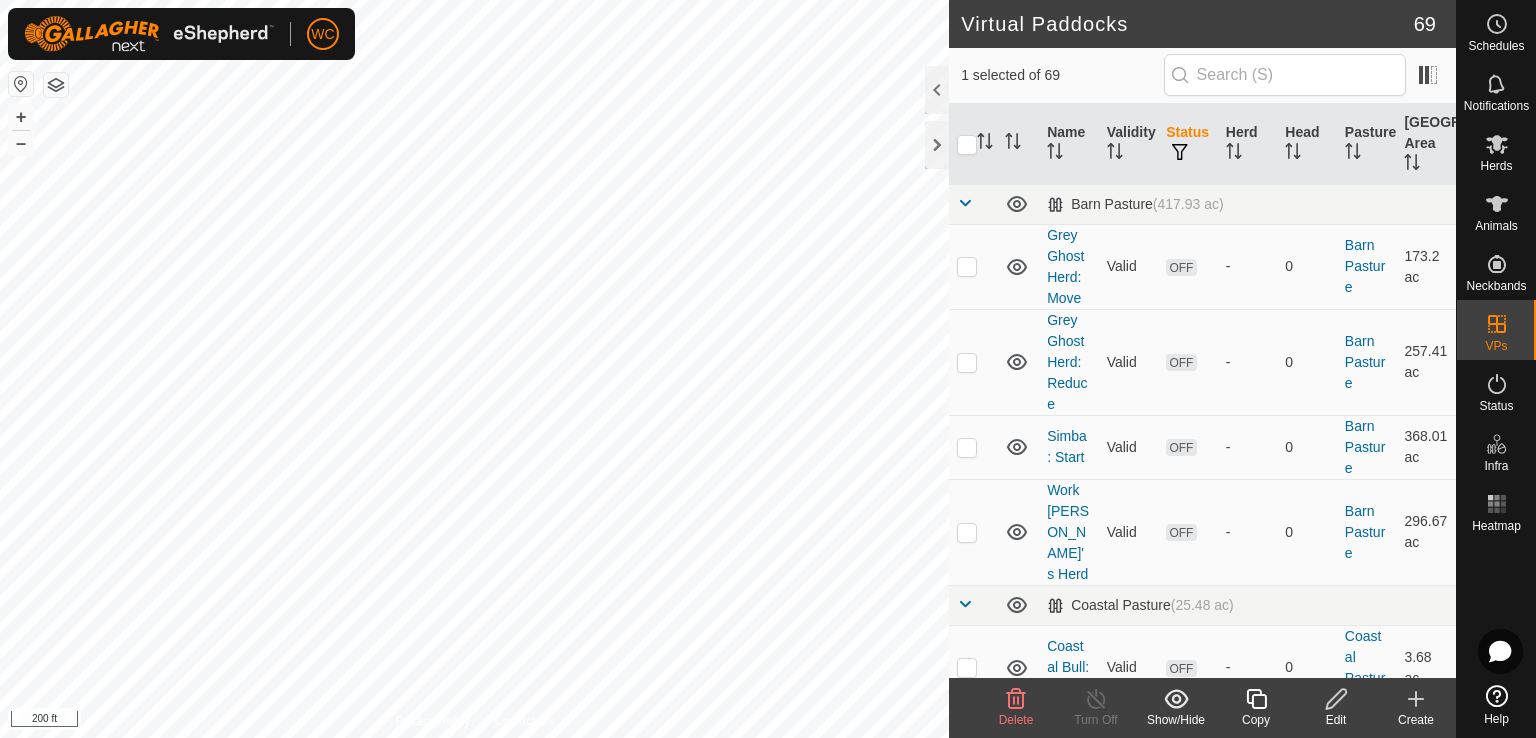 checkbox on "false" 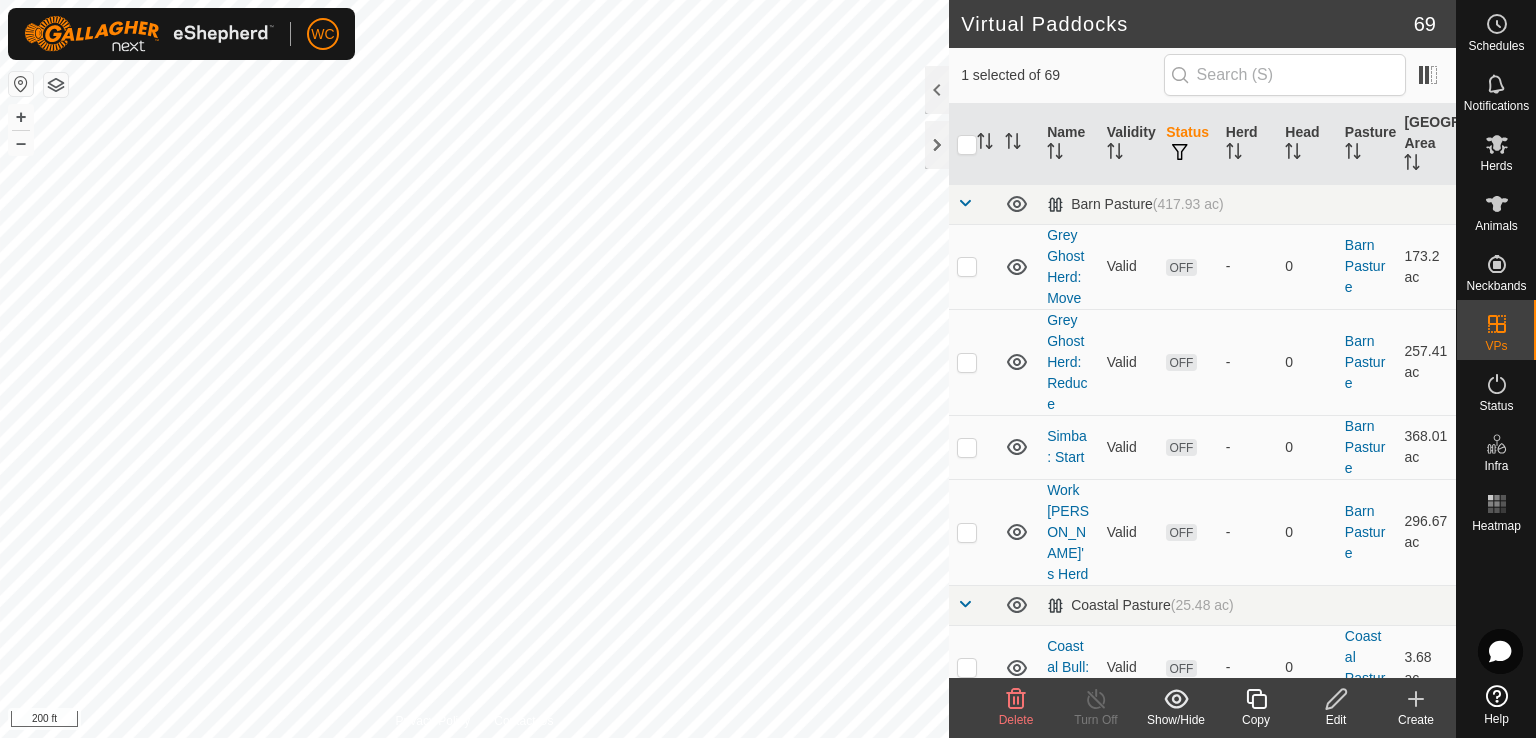 checkbox on "true" 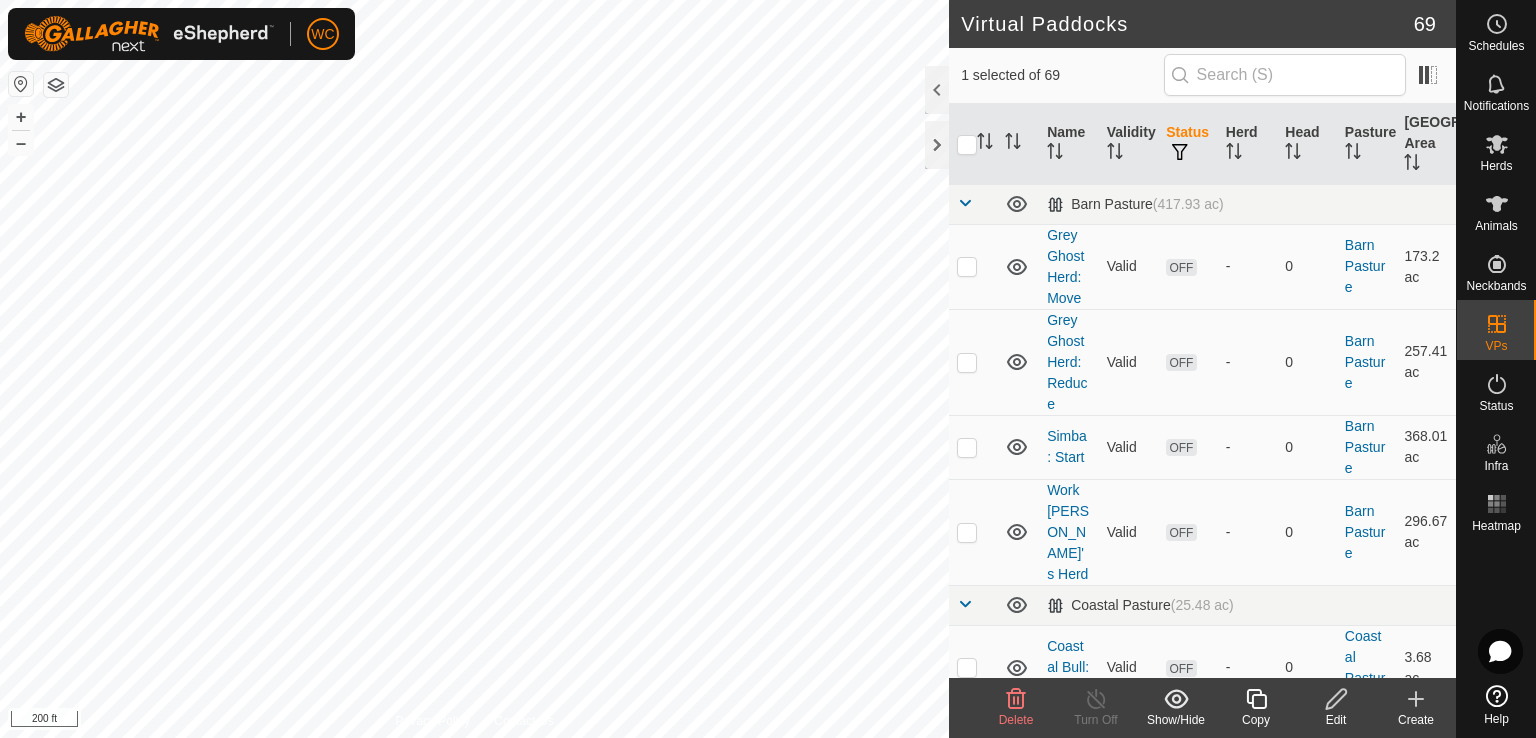 checkbox on "true" 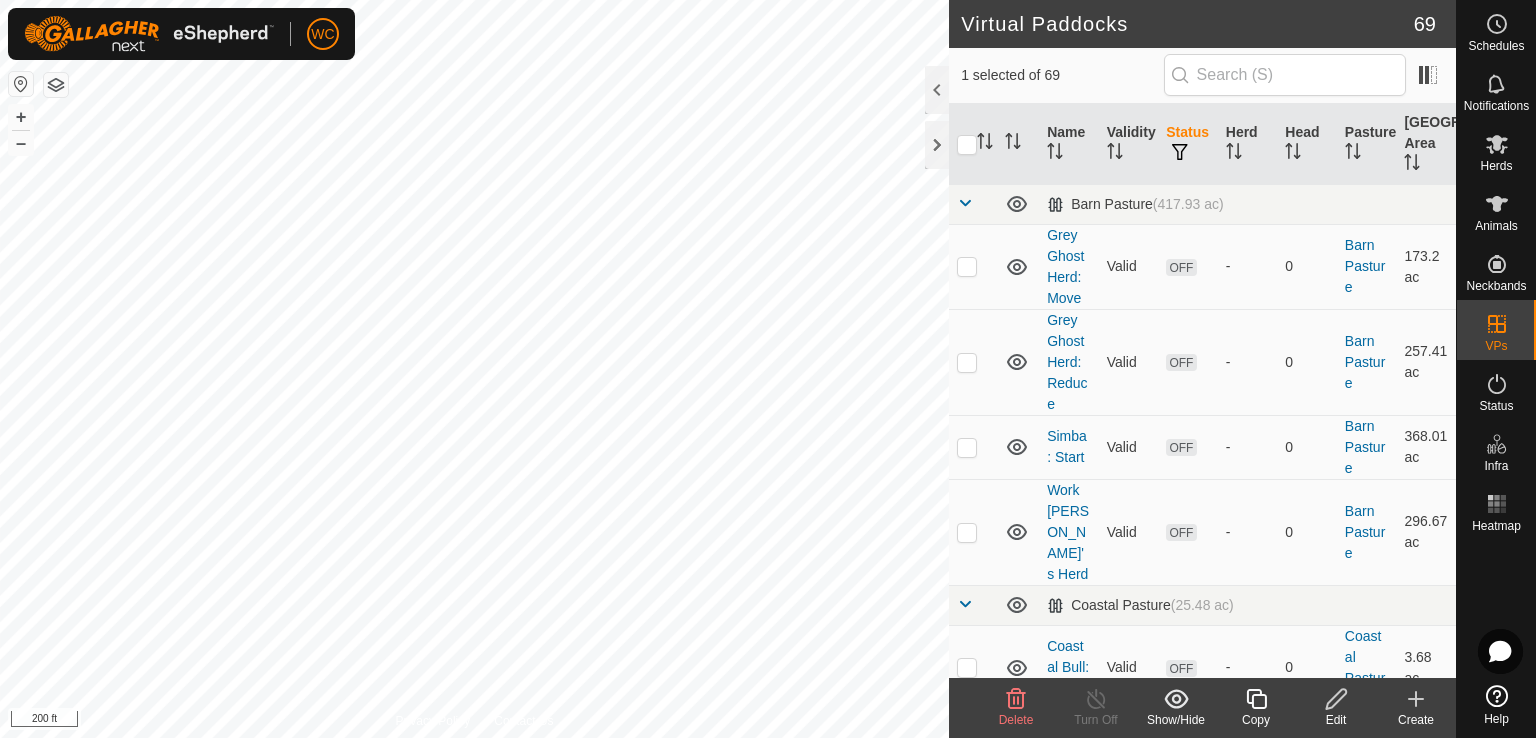 checkbox on "false" 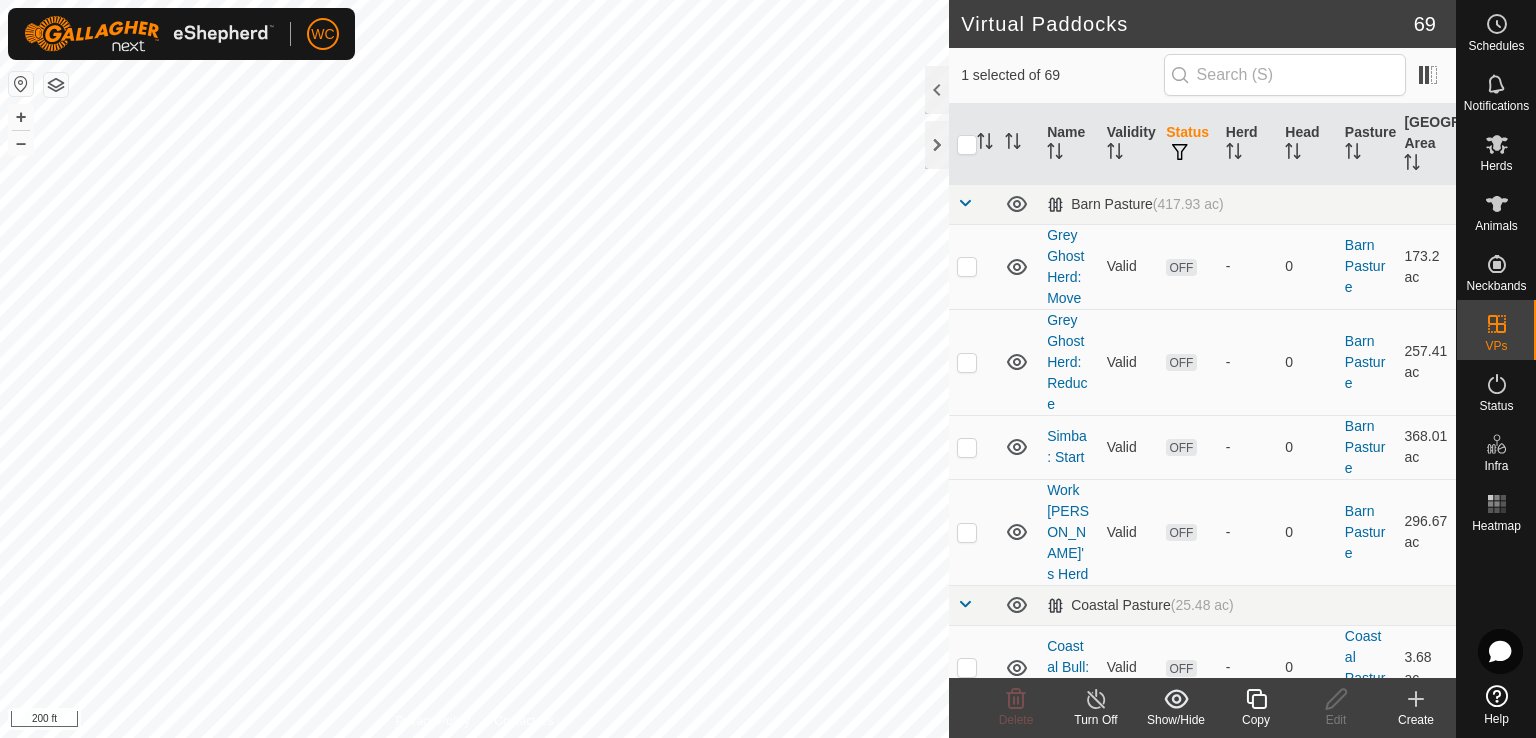 checkbox on "false" 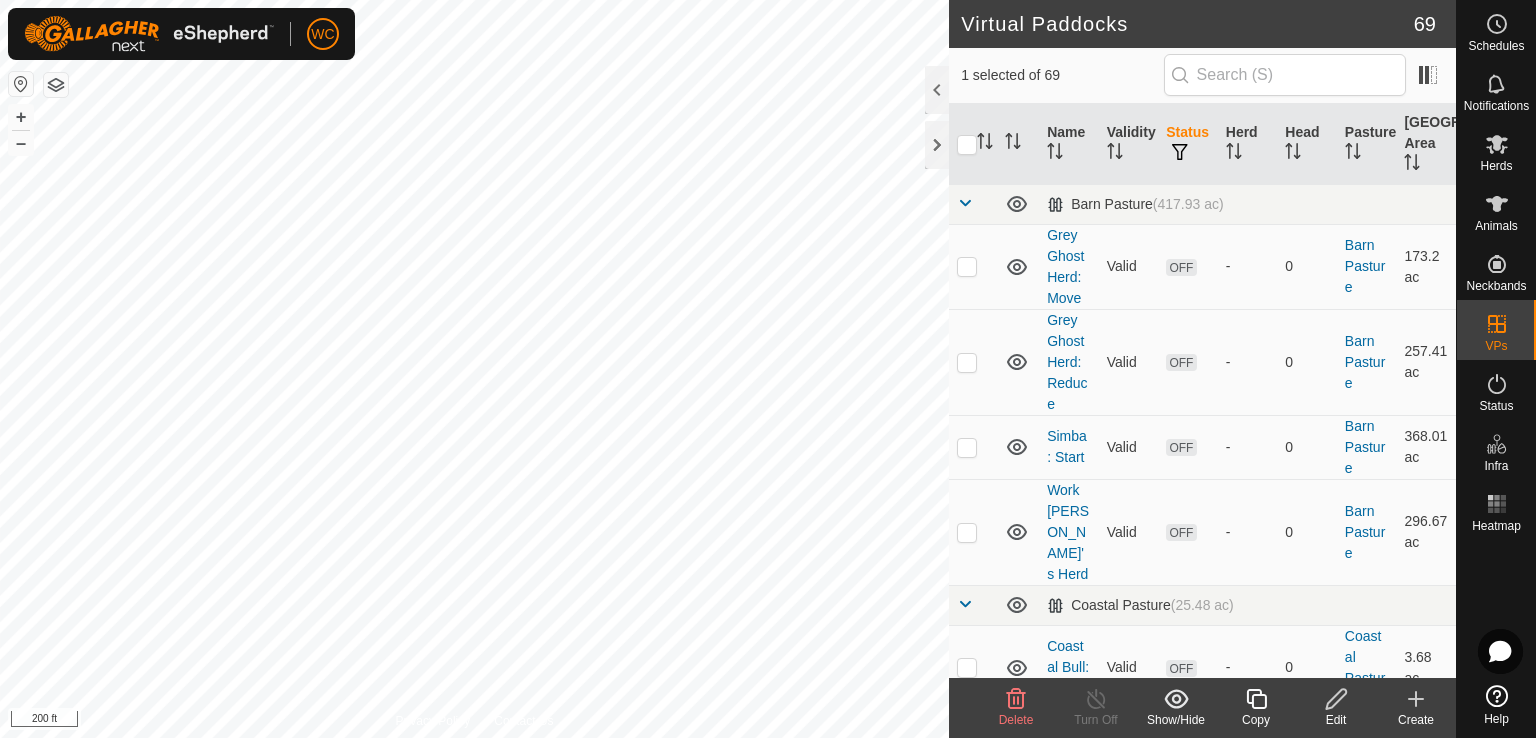 checkbox on "false" 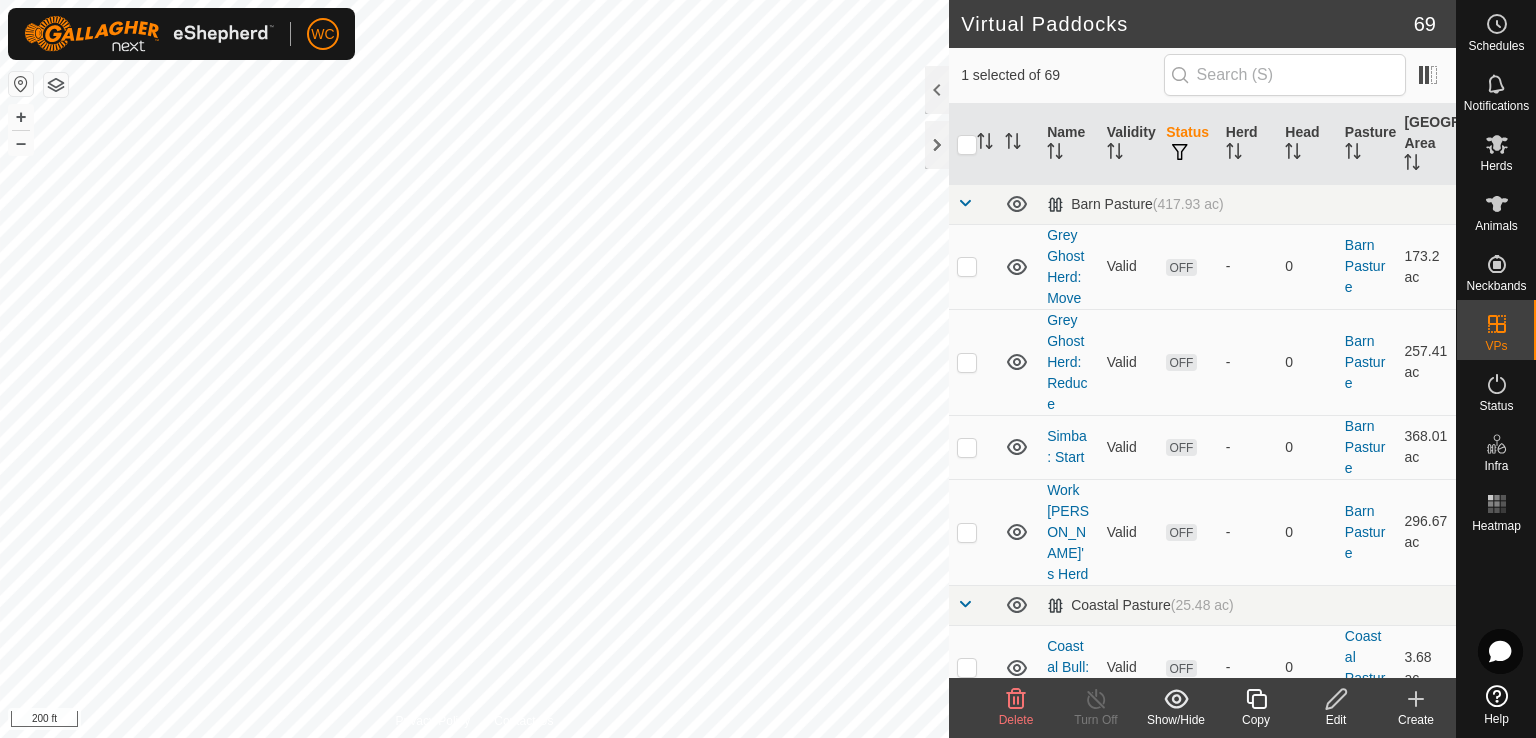 checkbox on "true" 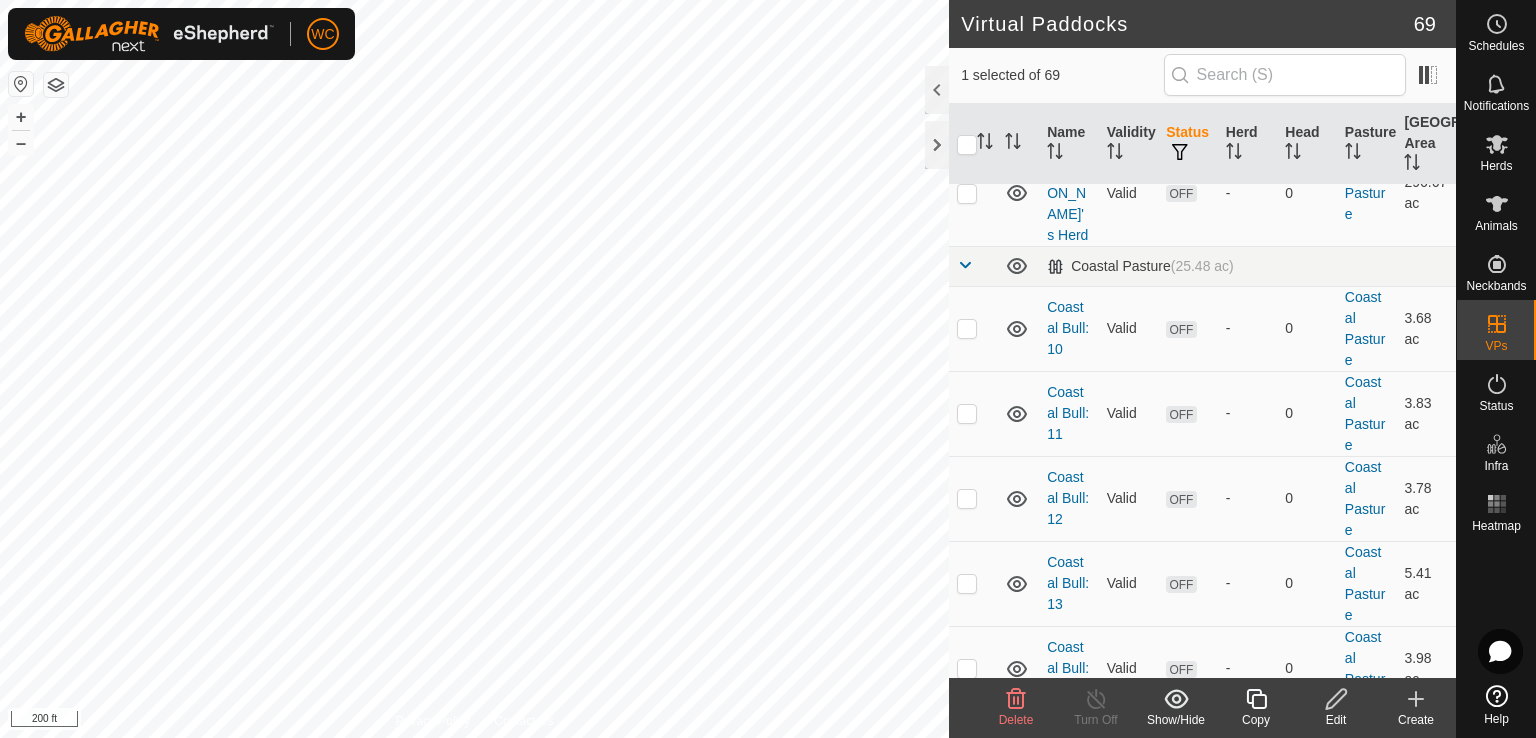 scroll, scrollTop: 514, scrollLeft: 0, axis: vertical 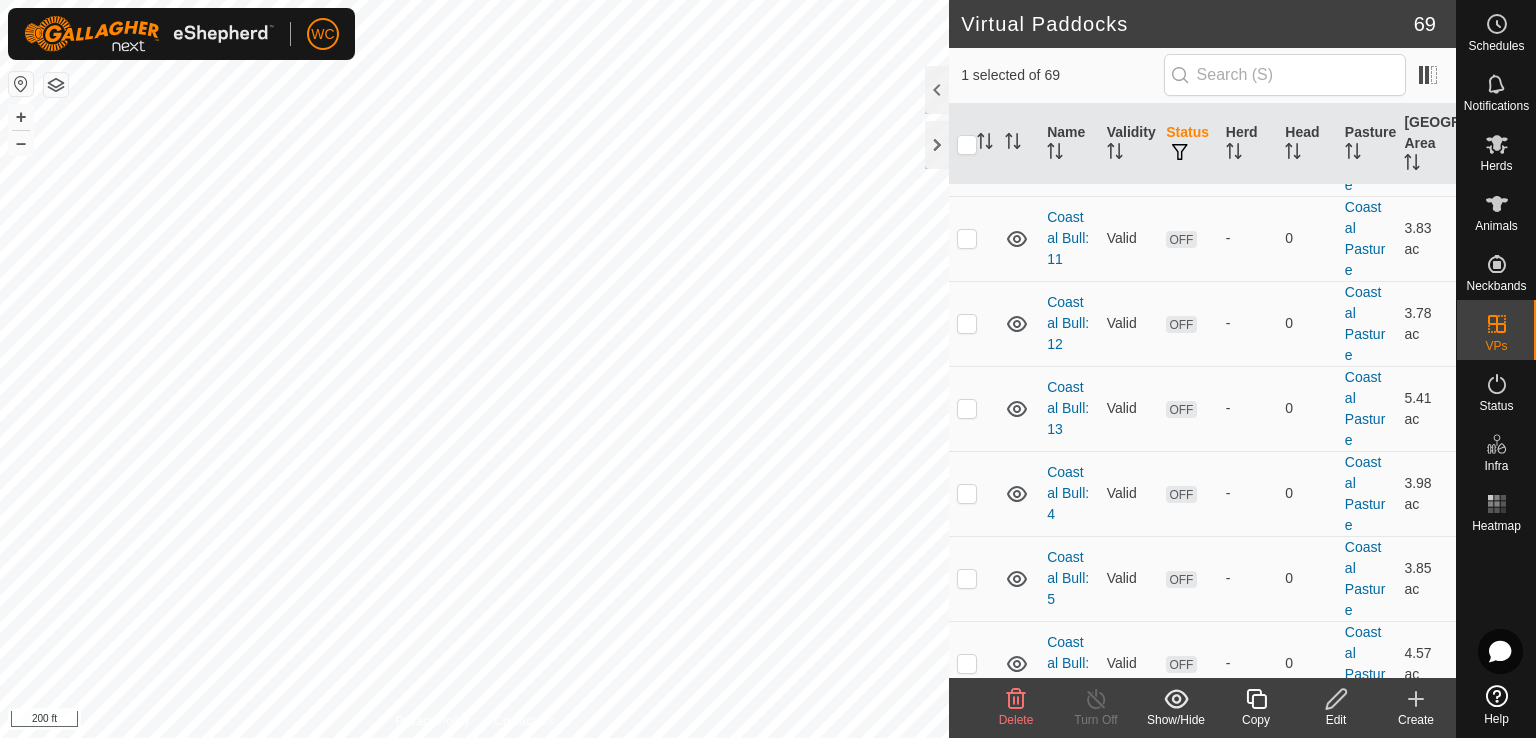 click on "Coastal Bull: 5" at bounding box center [1068, 578] 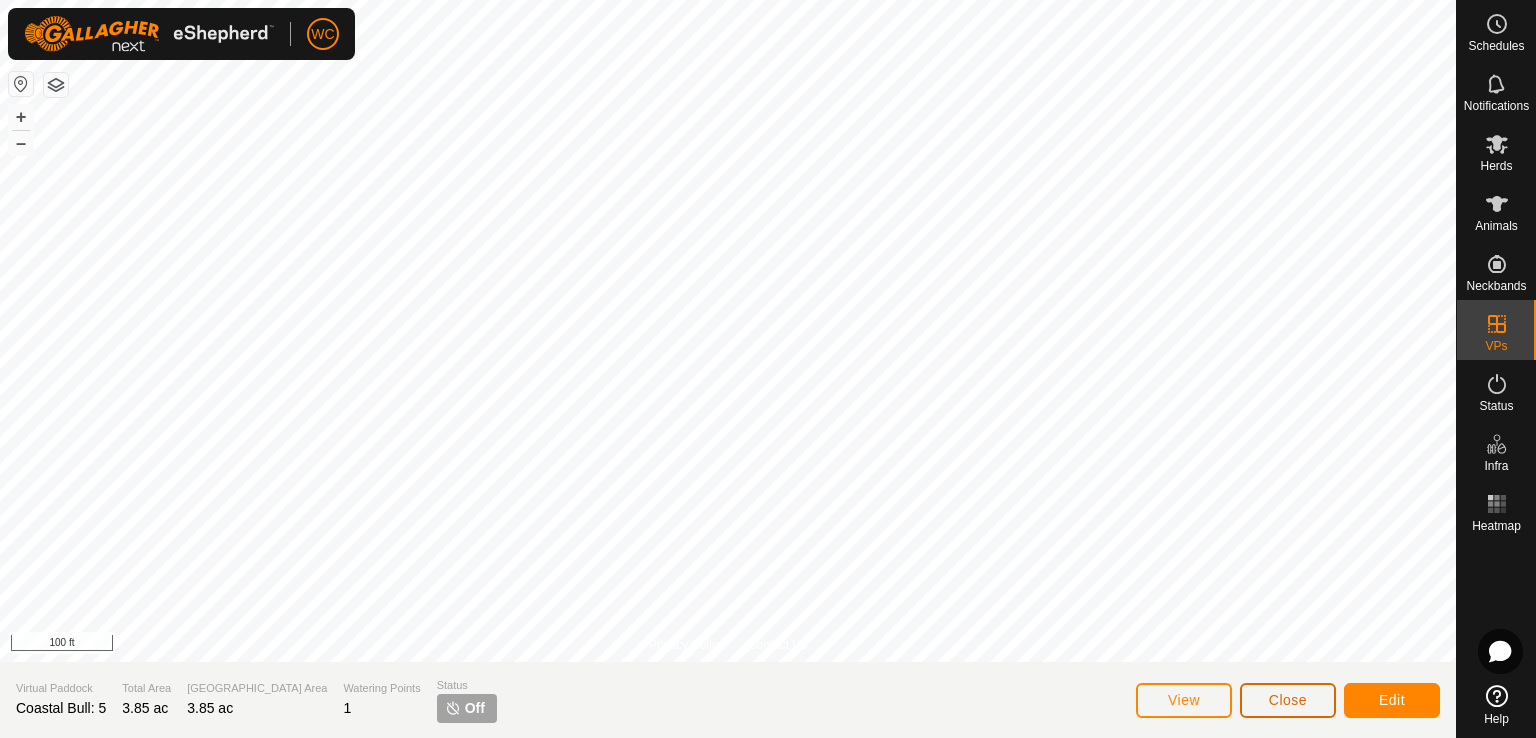 click on "Close" 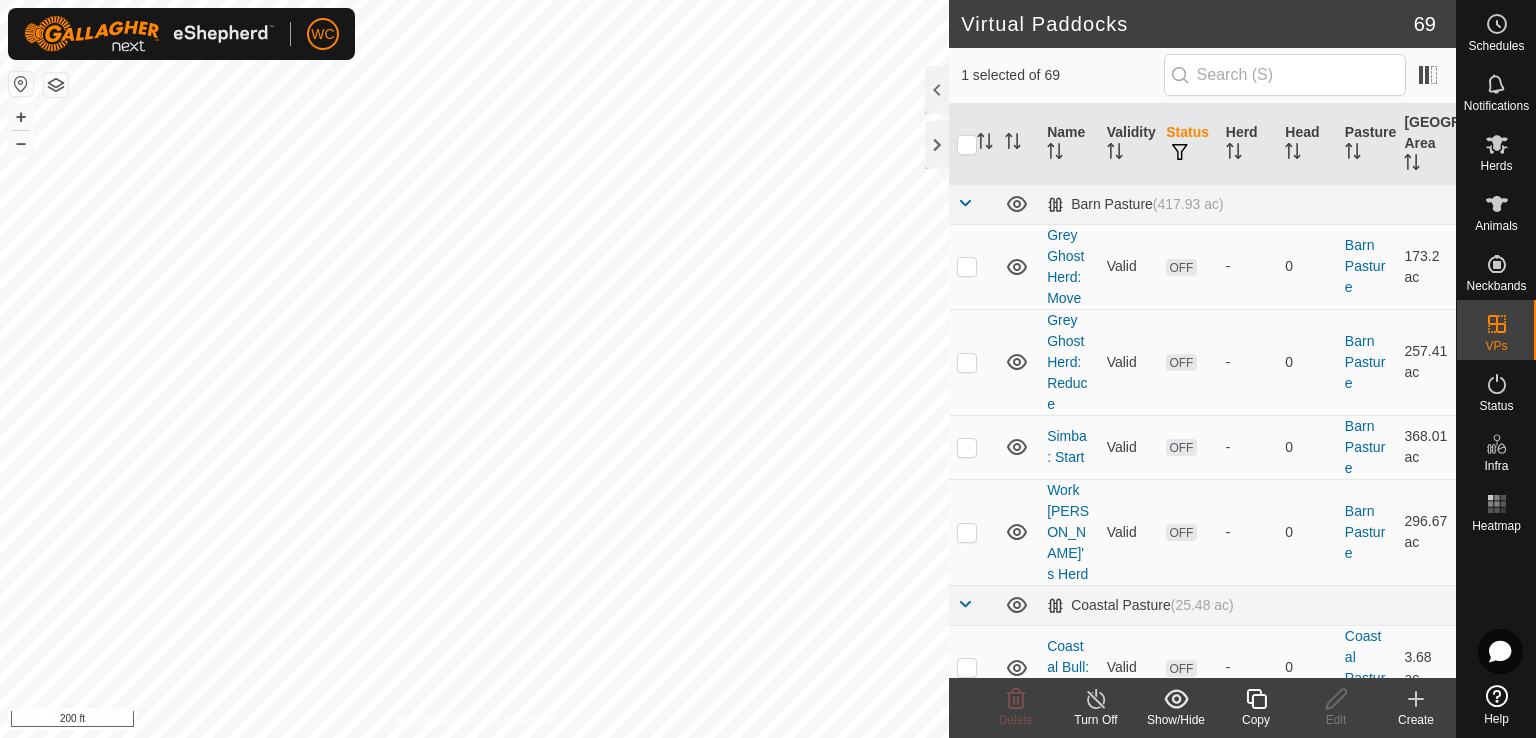 checkbox on "false" 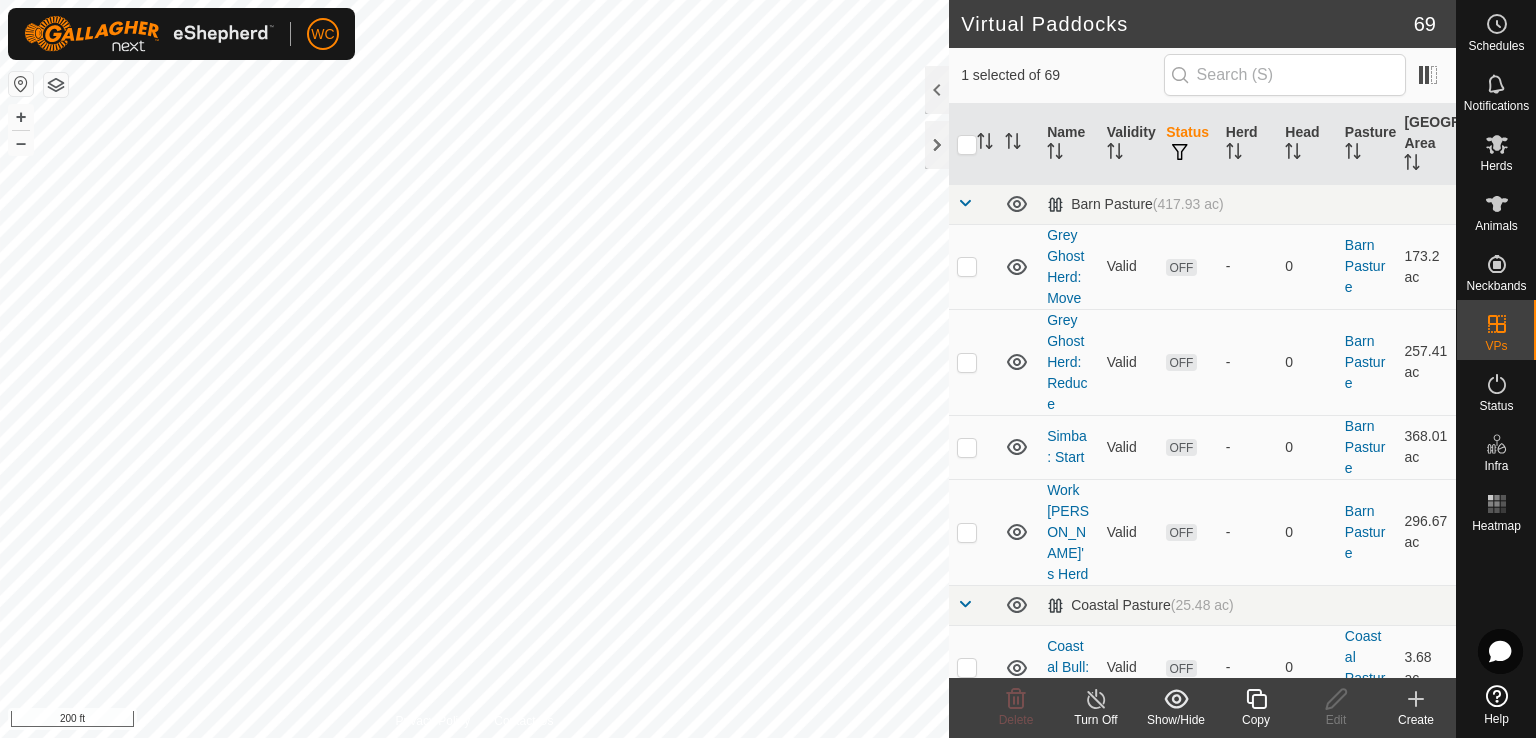 checkbox on "false" 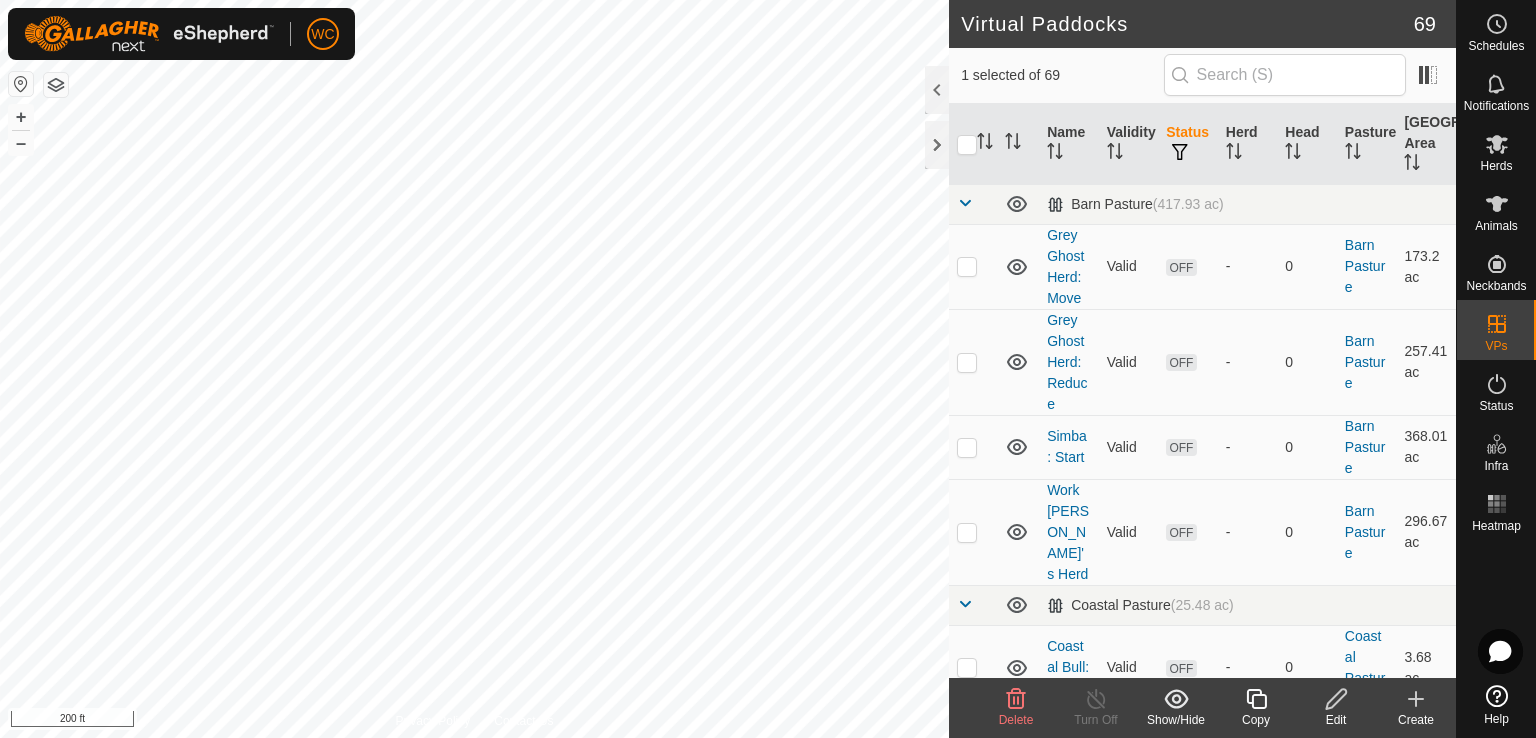 checkbox on "true" 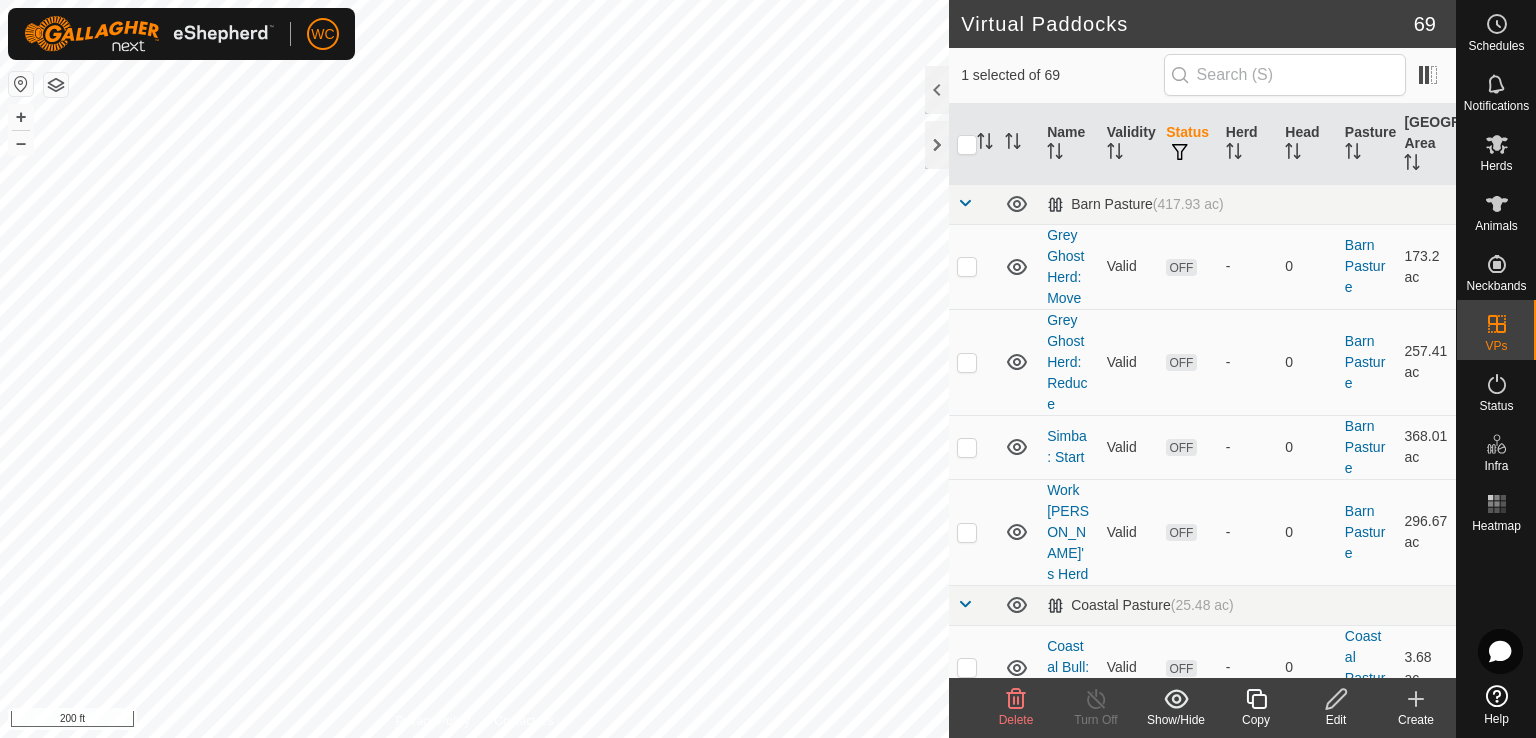checkbox on "false" 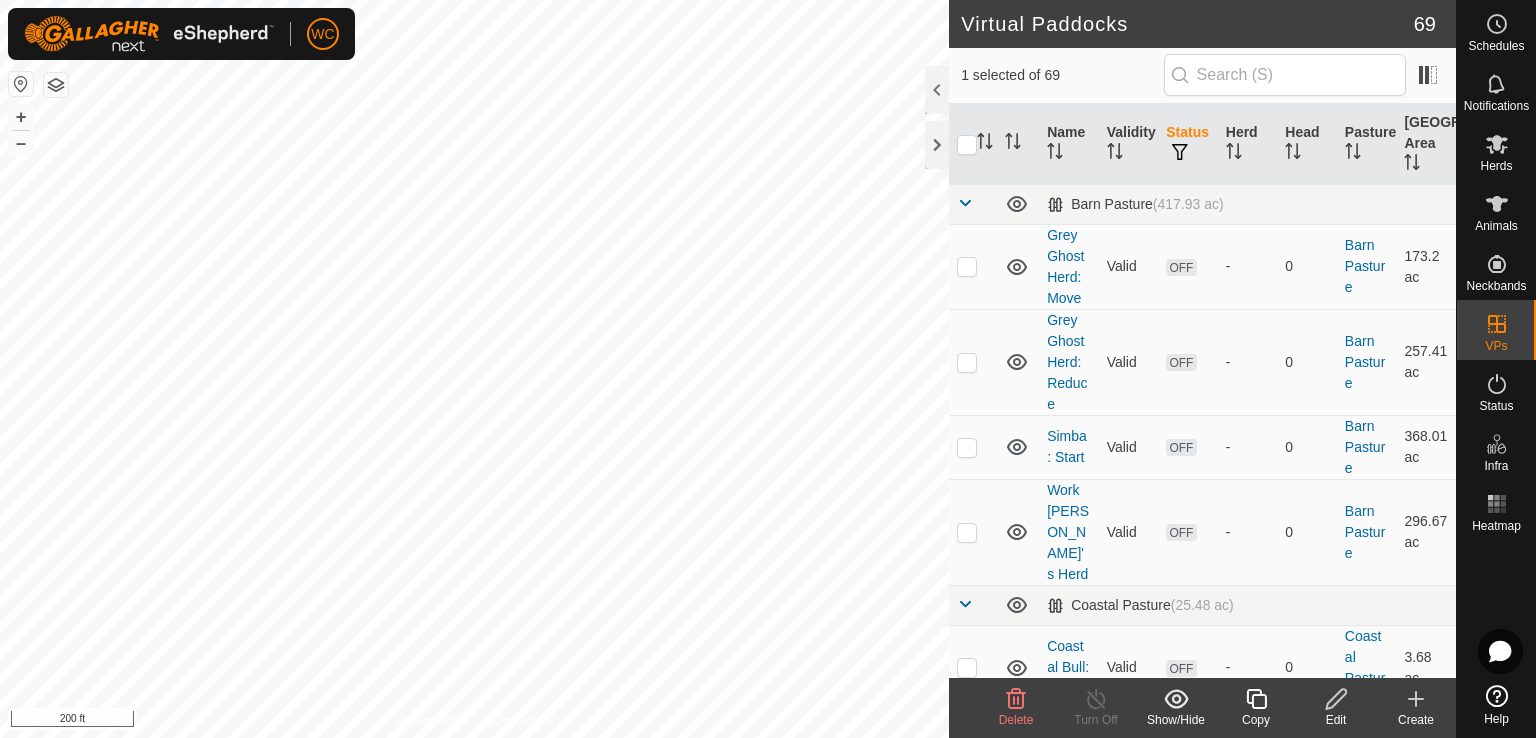 checkbox on "false" 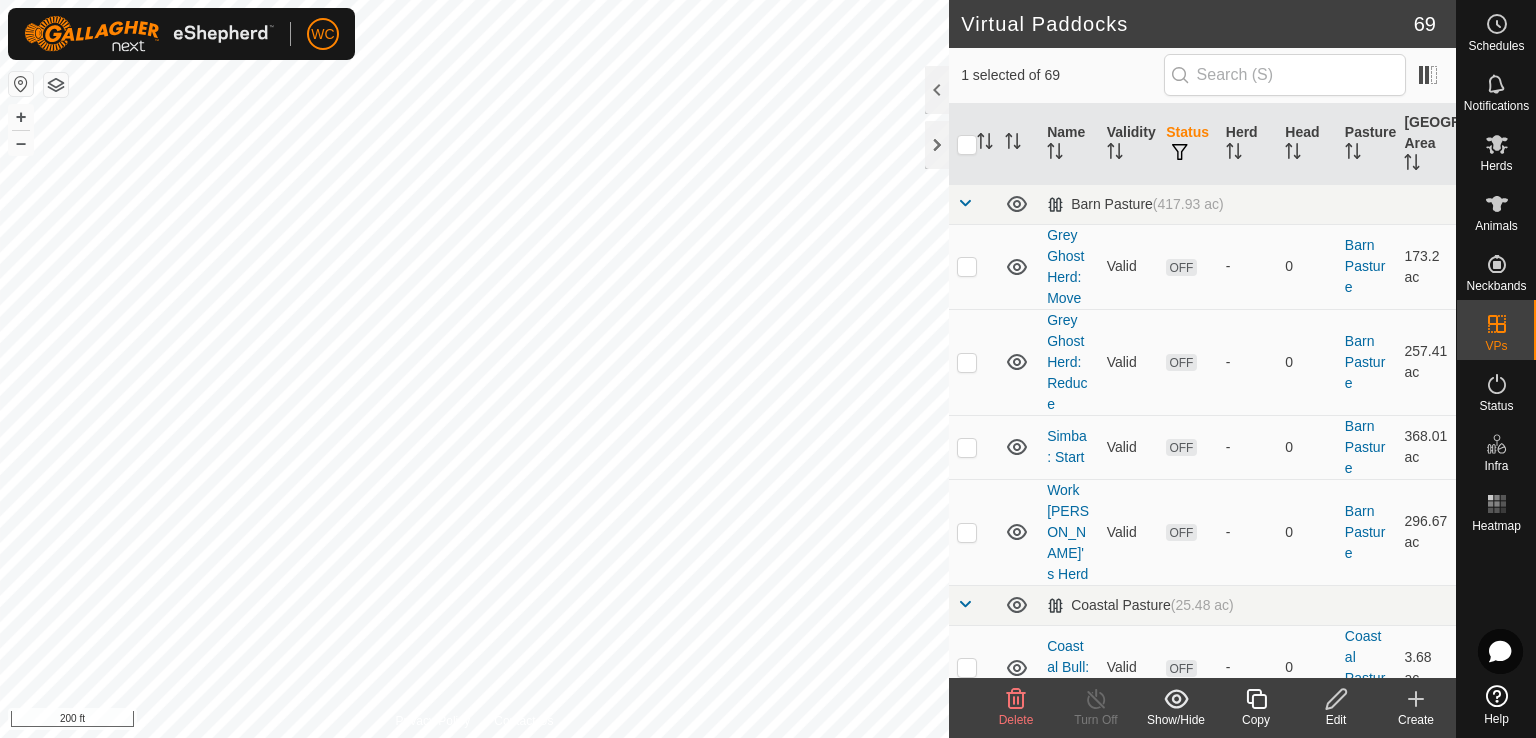 checkbox on "true" 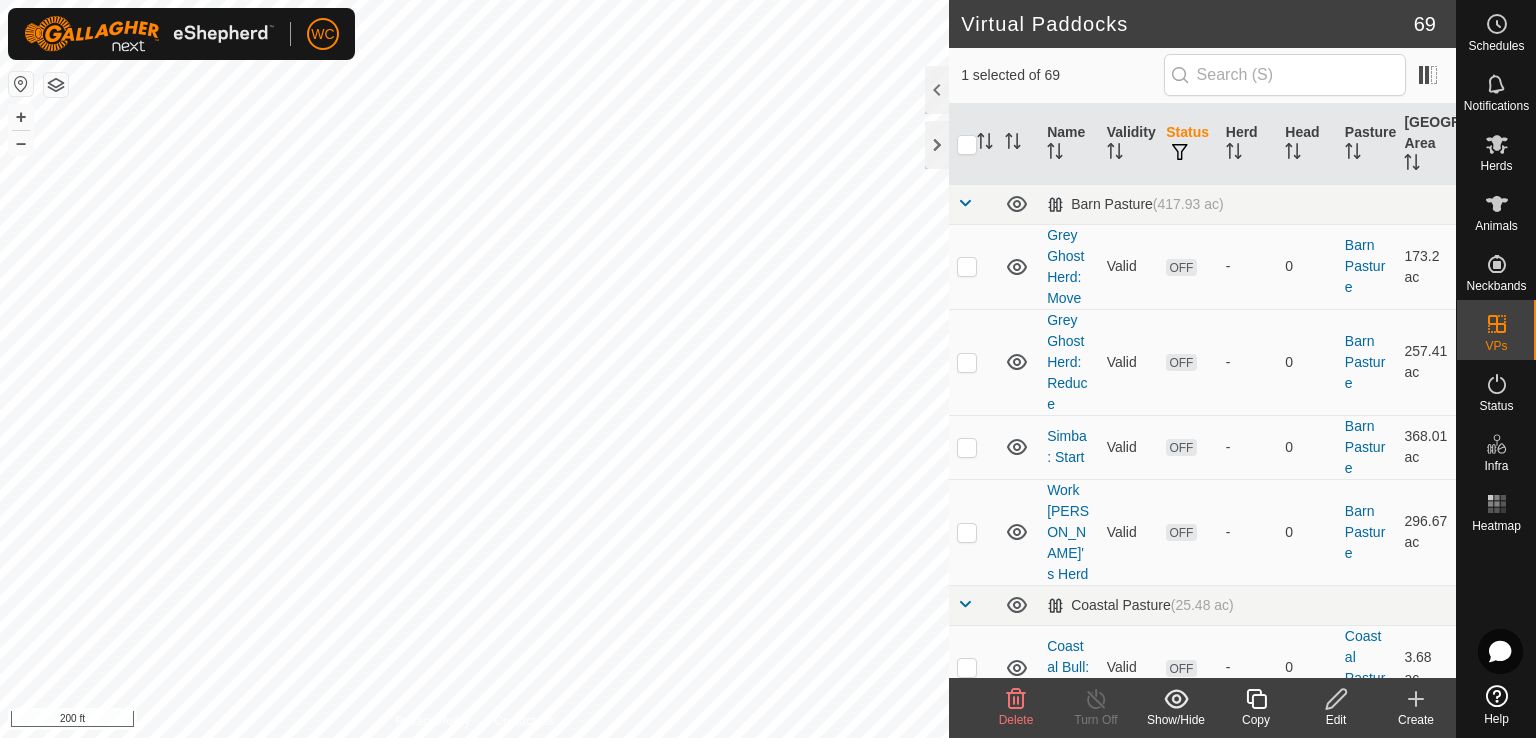 checkbox on "false" 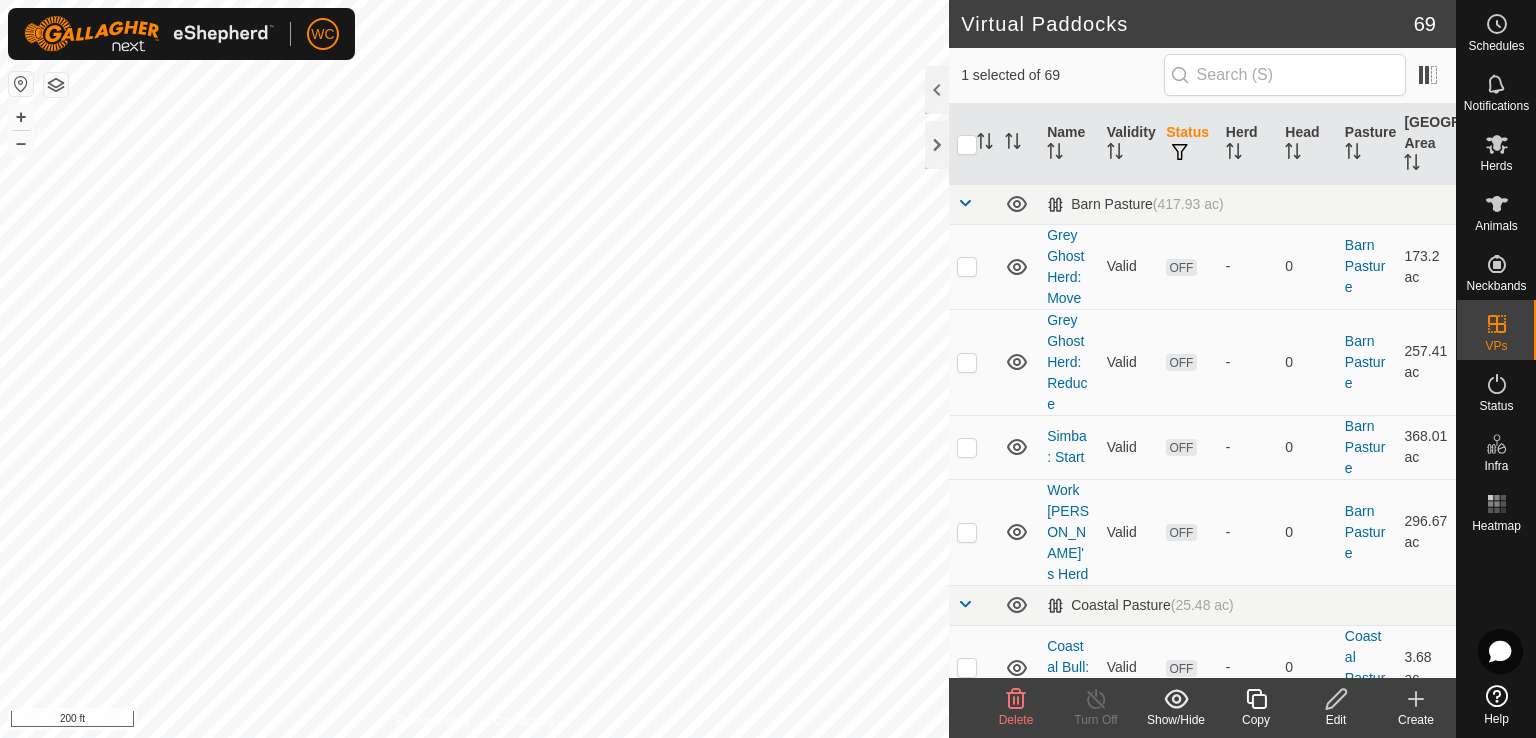 checkbox on "false" 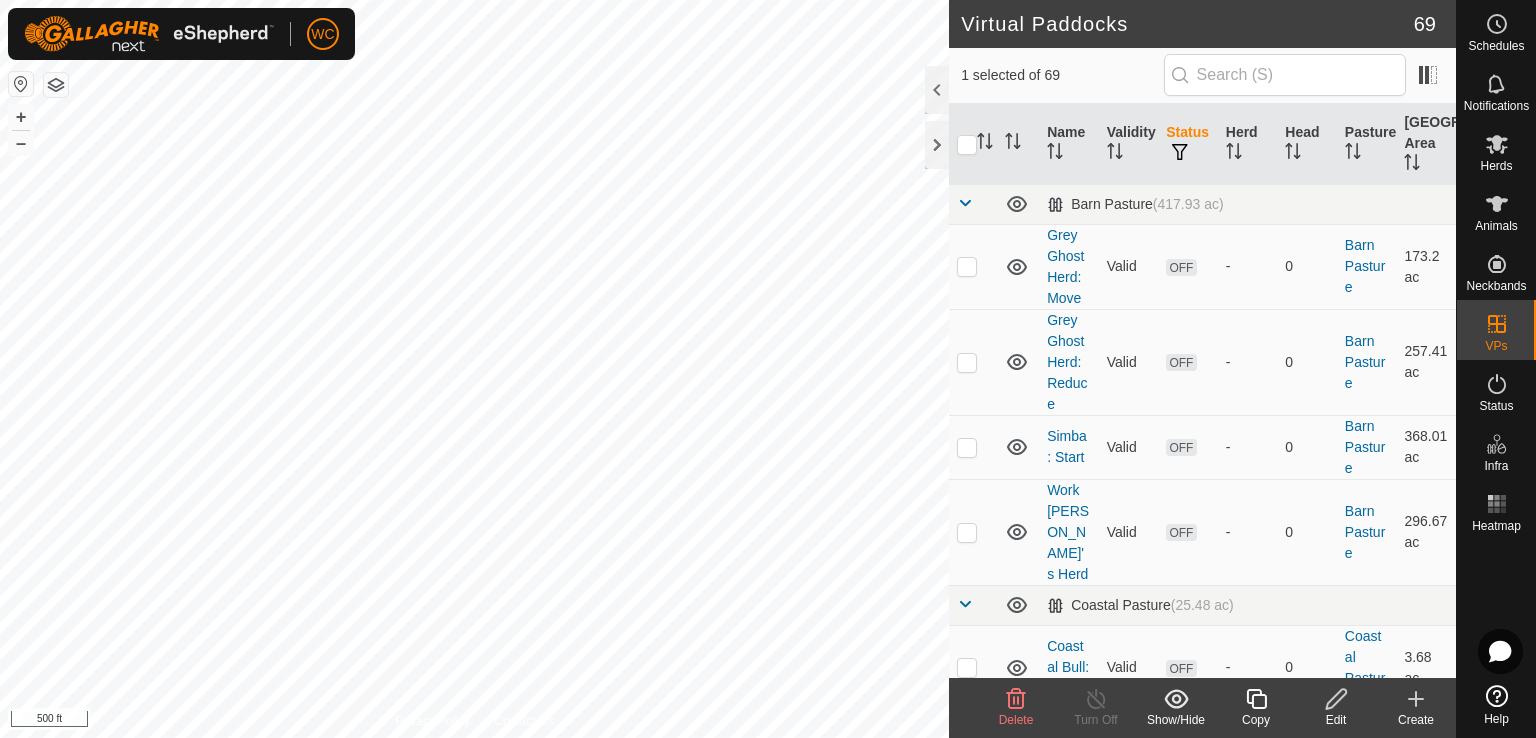 checkbox on "false" 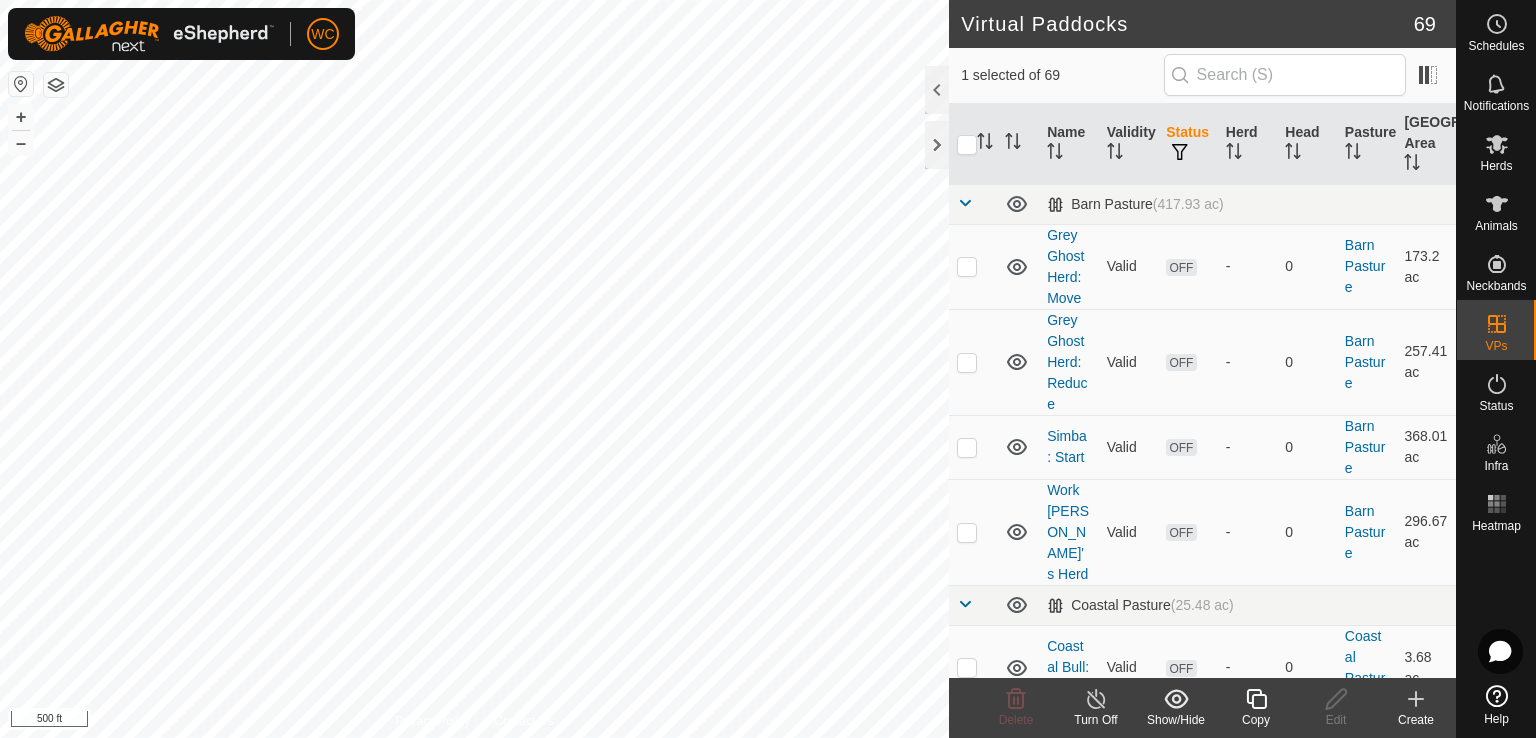checkbox on "false" 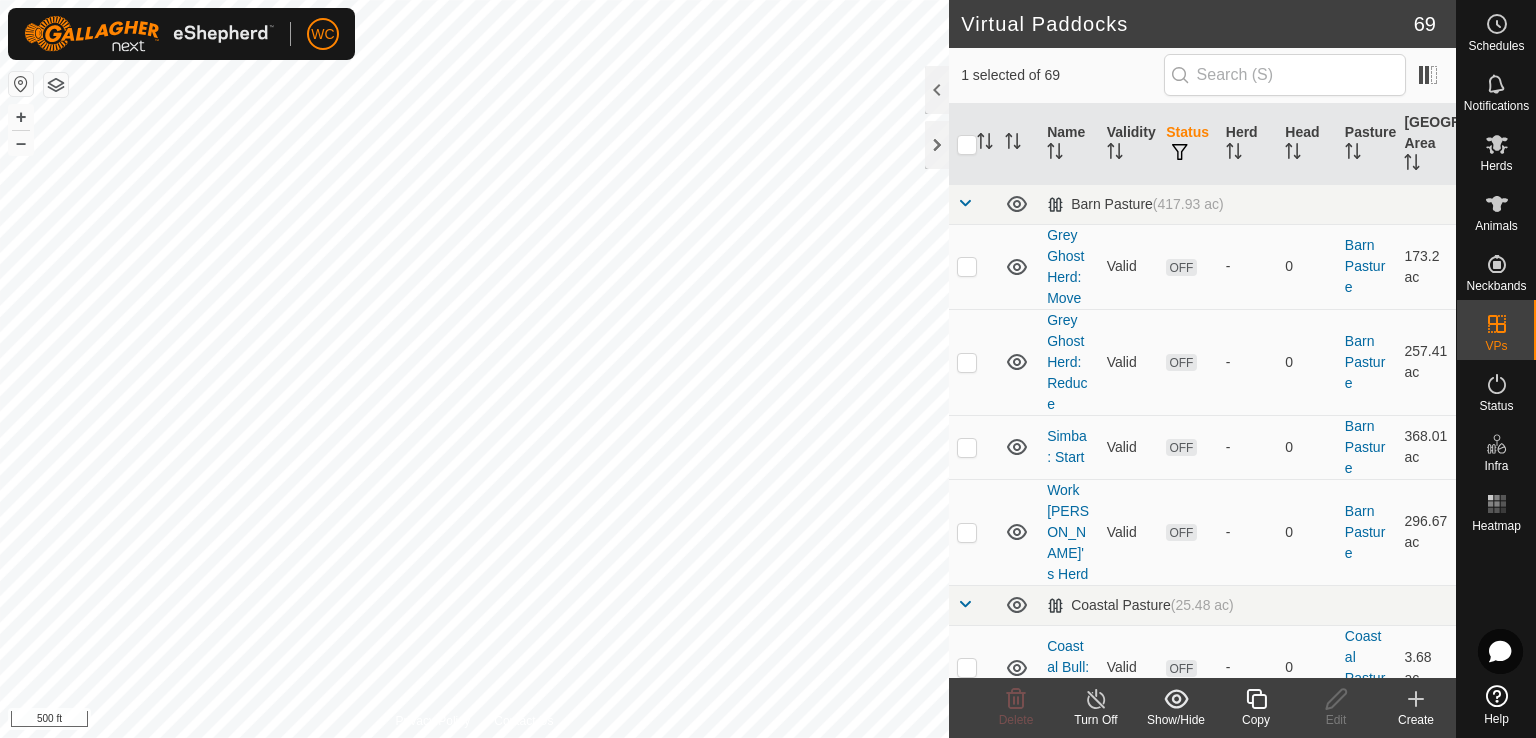 checkbox on "true" 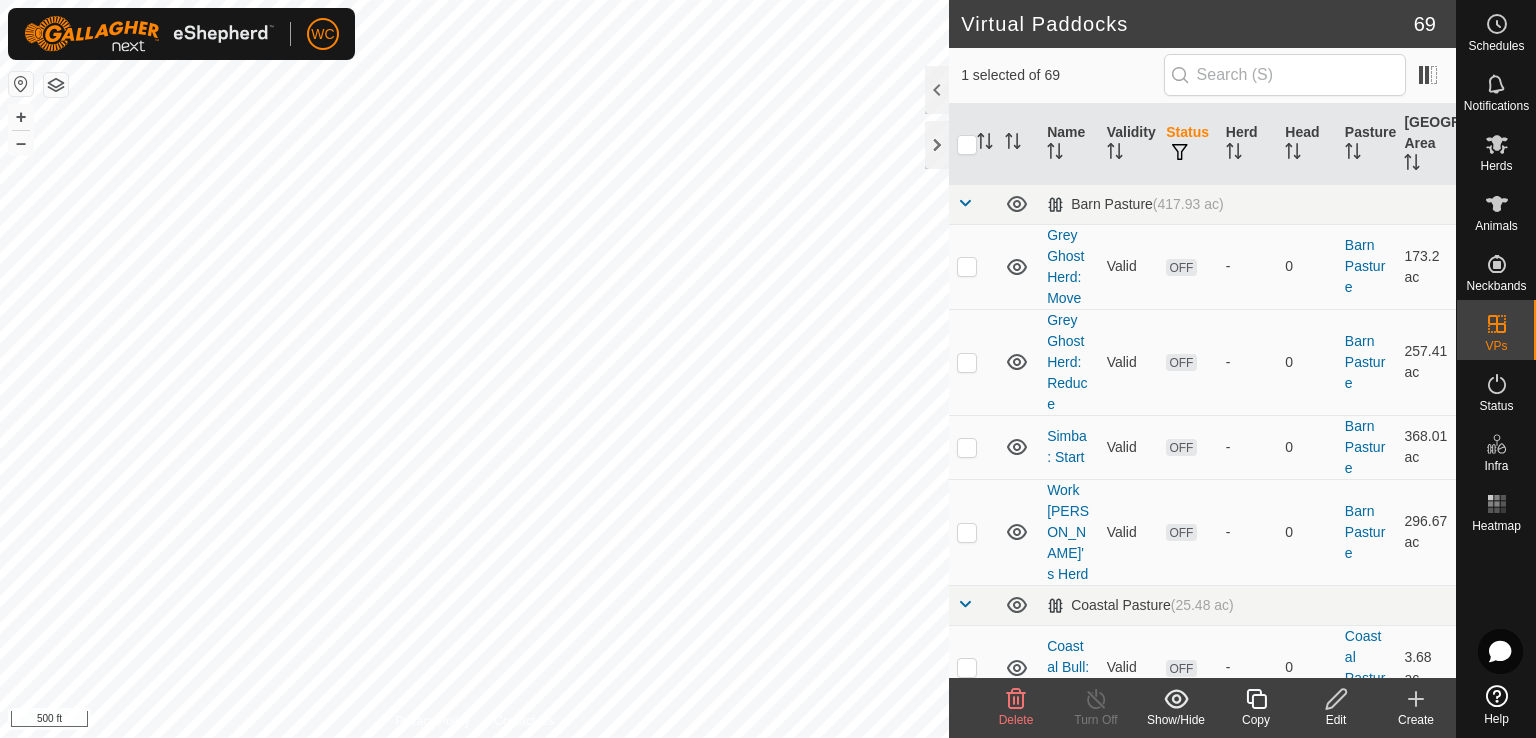 click 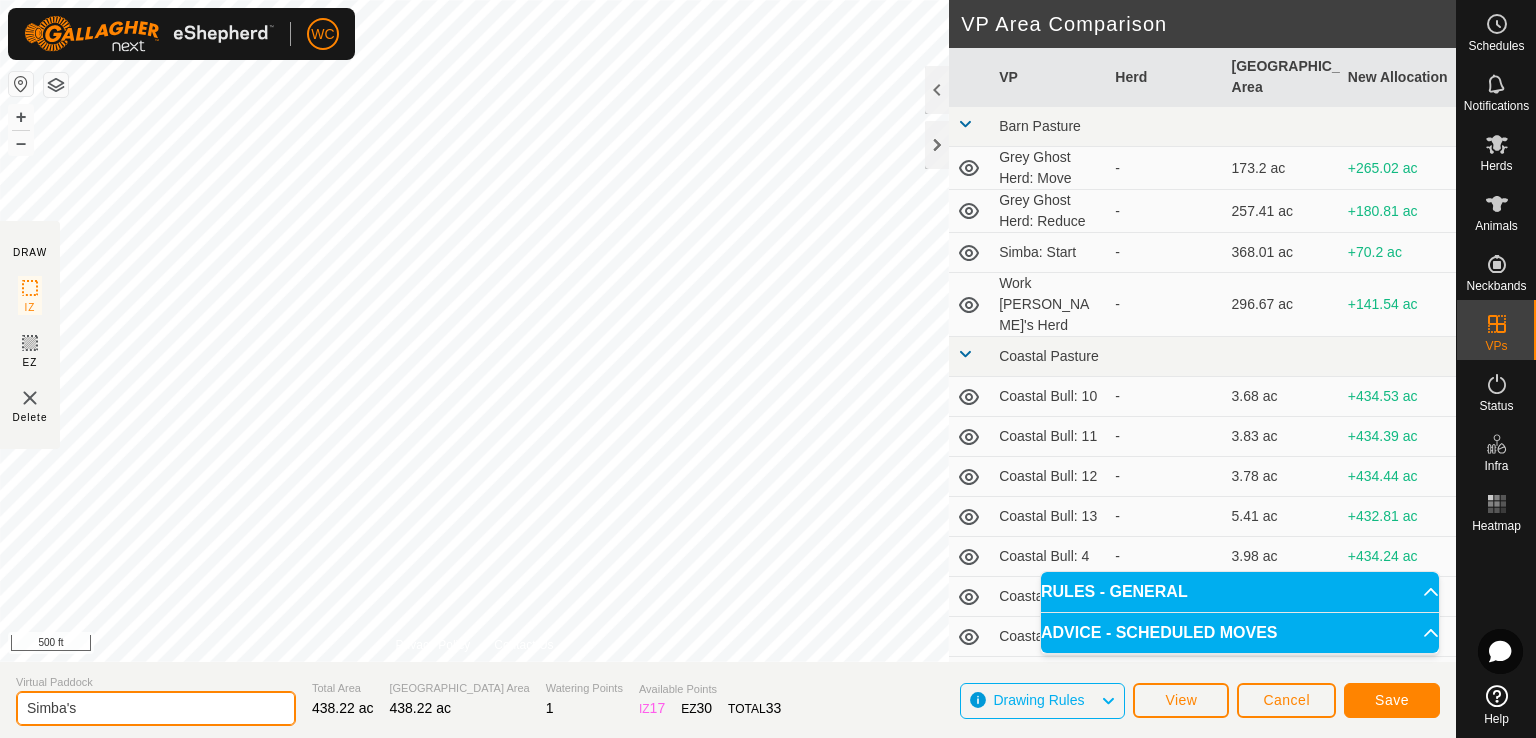 click on "Simba's" 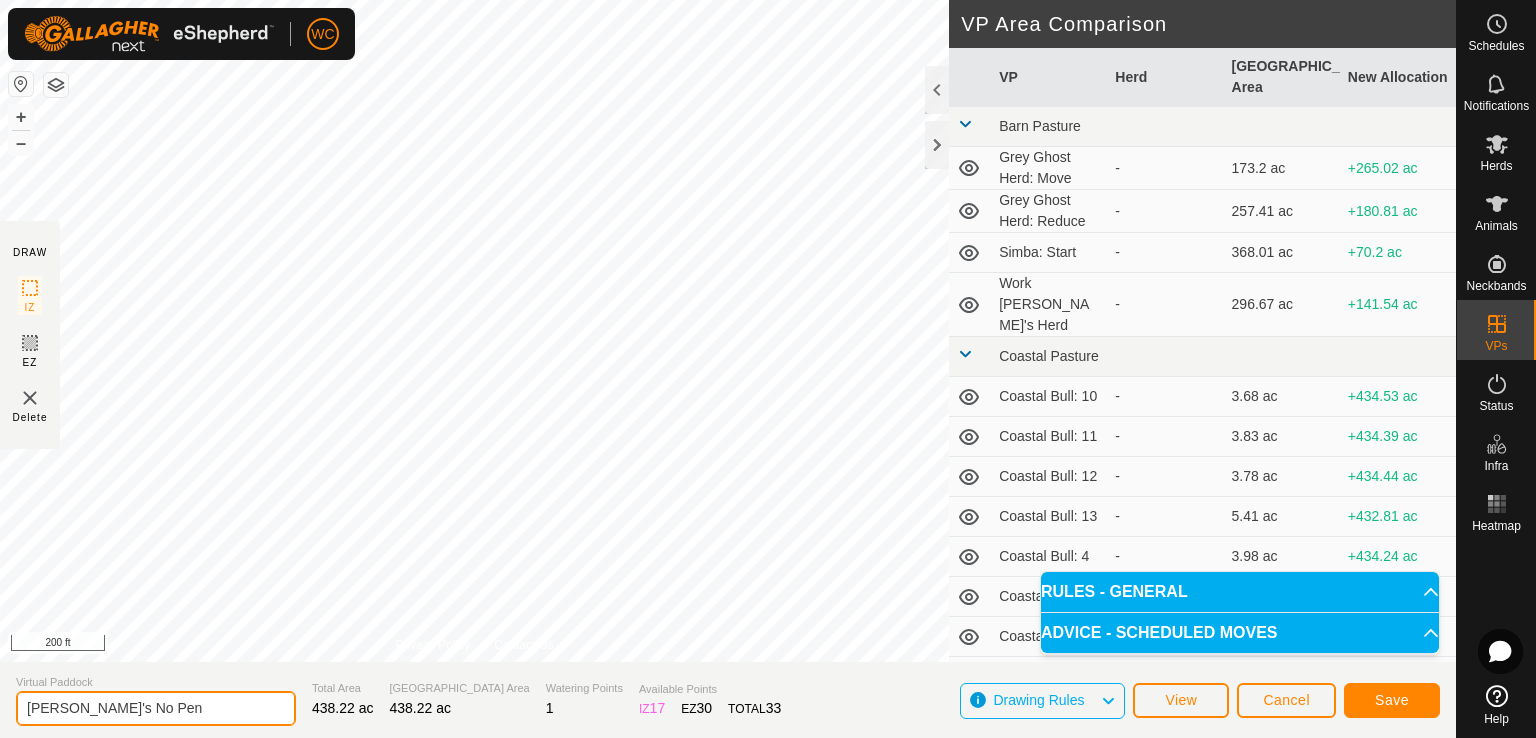 type on "[PERSON_NAME]'s No Pen" 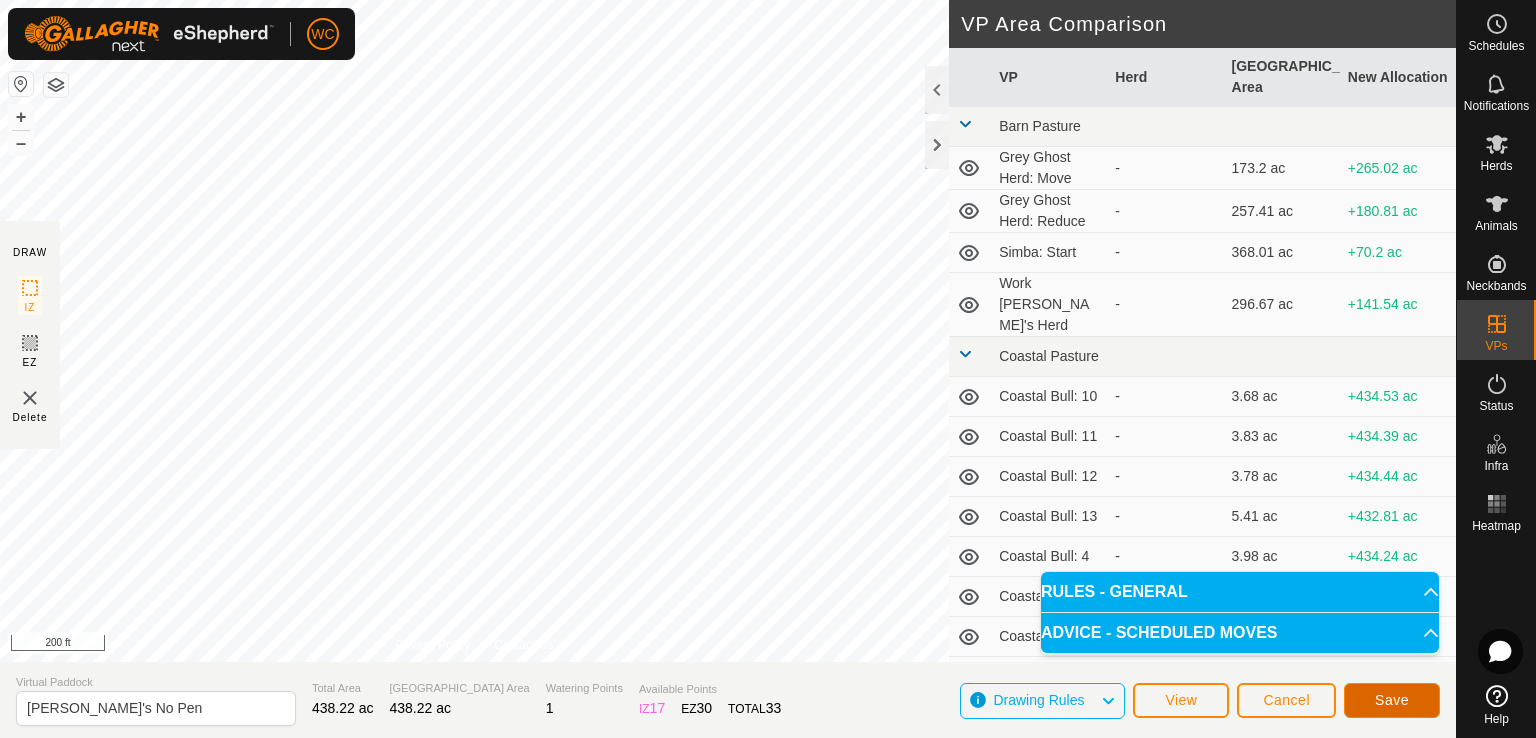 click on "Save" 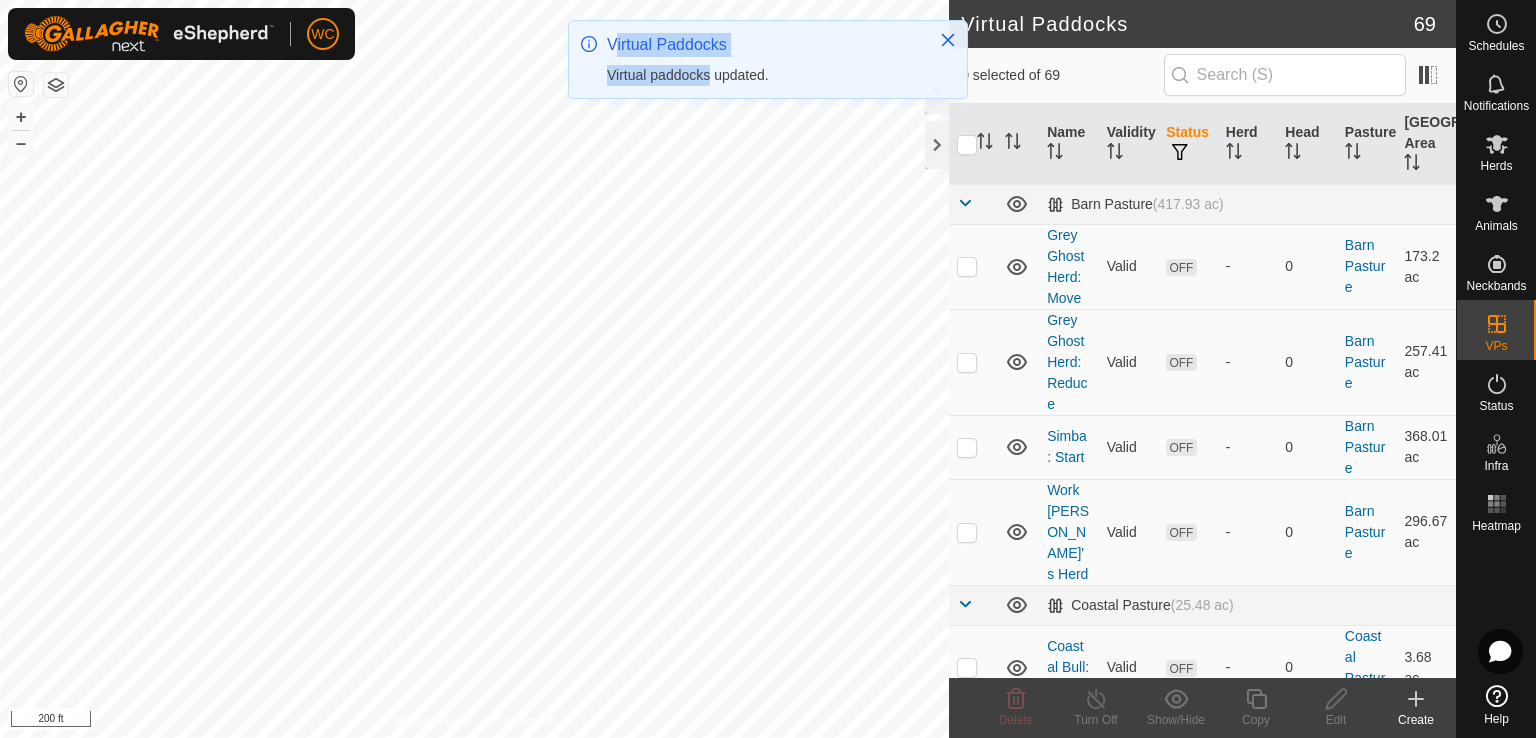 click on "WC Schedules Notifications Herds Animals Neckbands VPs Status Infra Heatmap Help Virtual Paddocks 69 0 selected of 69     Name   Validity   Status   Herd   Head   Pasture   Grazing Area   Barn Pasture   (417.93 ac) Grey Ghost Herd: Move  Valid  OFF  -   0   Barn Pasture   173.2 ac  Grey Ghost Herd: Reduce  Valid  OFF  -   0   Barn Pasture   257.41 ac  Simba: Start  Valid  OFF  -   0   Barn Pasture   368.01 ac  Work Simba's Herd  Valid  OFF  -   0   Barn Pasture   296.67 ac   Coastal Pasture   (25.48 ac) Coastal Bull: 10  Valid  OFF  -   0   Coastal Pasture   3.68 ac  Coastal Bull: 11  Valid  OFF  -   0   Coastal Pasture   3.83 ac  Coastal Bull: 12  Valid  OFF  -   0   Coastal Pasture   3.78 ac  Coastal Bull: 13  Valid  OFF  -   0   Coastal Pasture   5.41 ac  Coastal Bull: 4  Valid  OFF  -   0   Coastal Pasture   3.98 ac  Coastal Bull: 5  Valid  OFF  -   0   Coastal Pasture   3.85 ac  Coastal Bull: 6  Valid  OFF  -   0   Coastal Pasture   4.57 ac  Coastal Bull: 7  Valid  OFF  -   0   Coastal Pasture   3.93 ac" 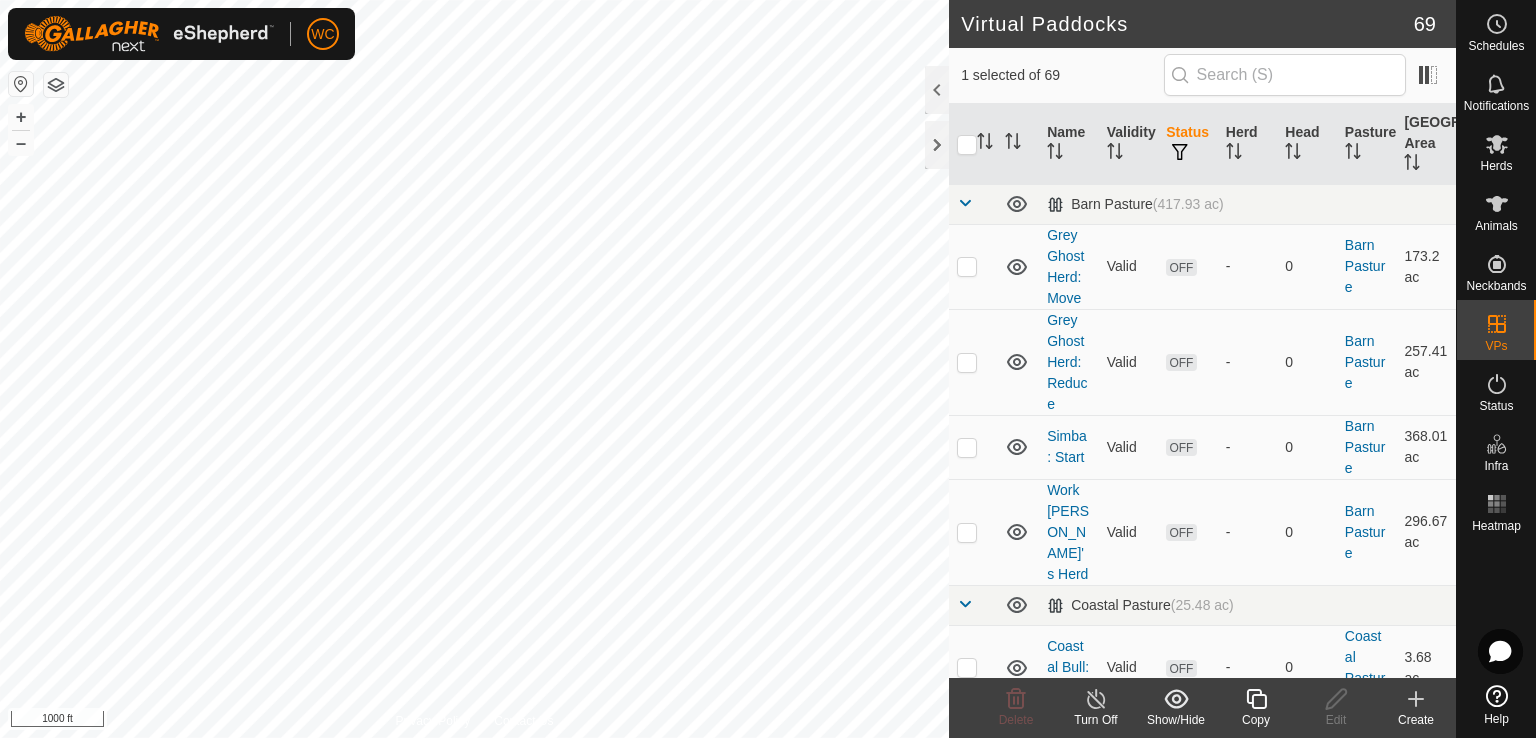 checkbox on "false" 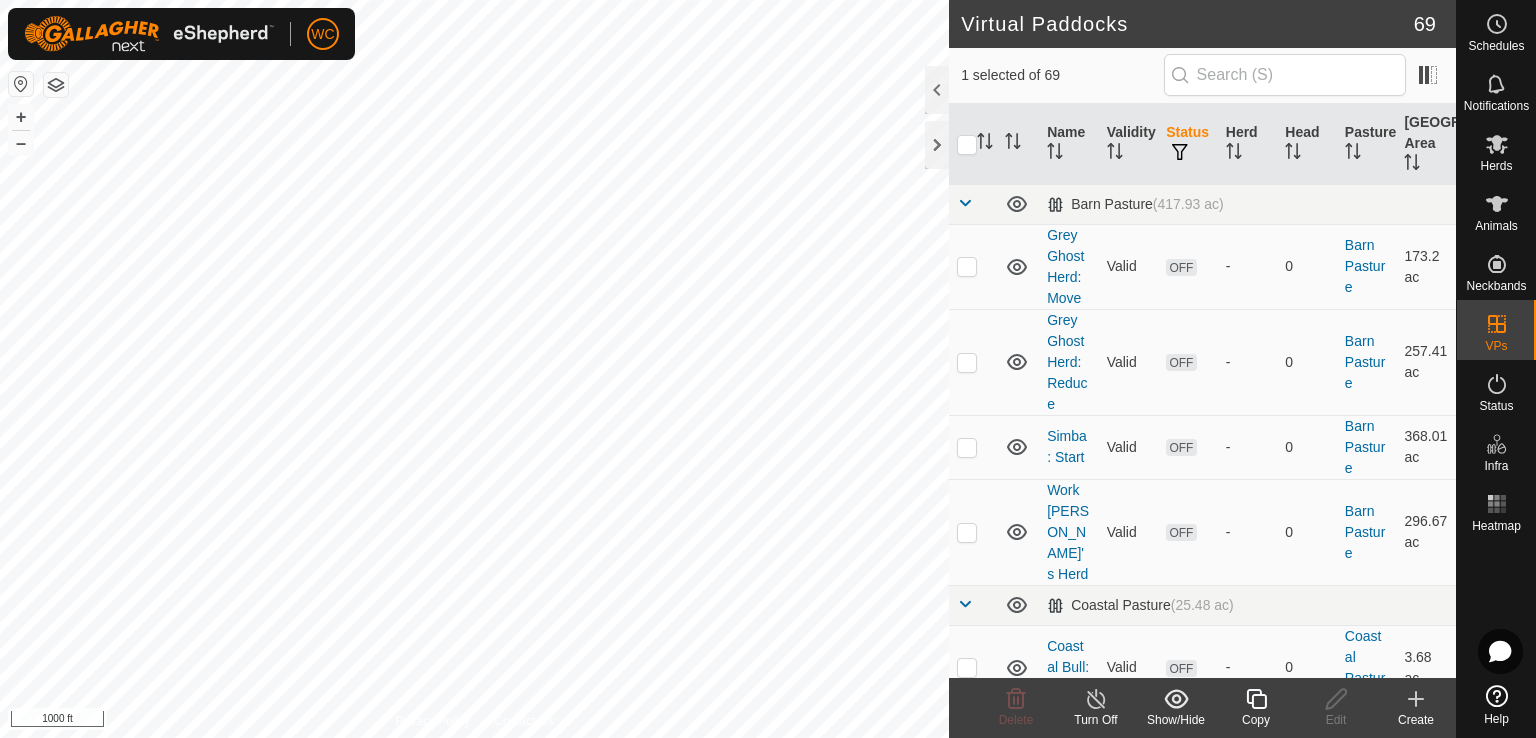 checkbox on "true" 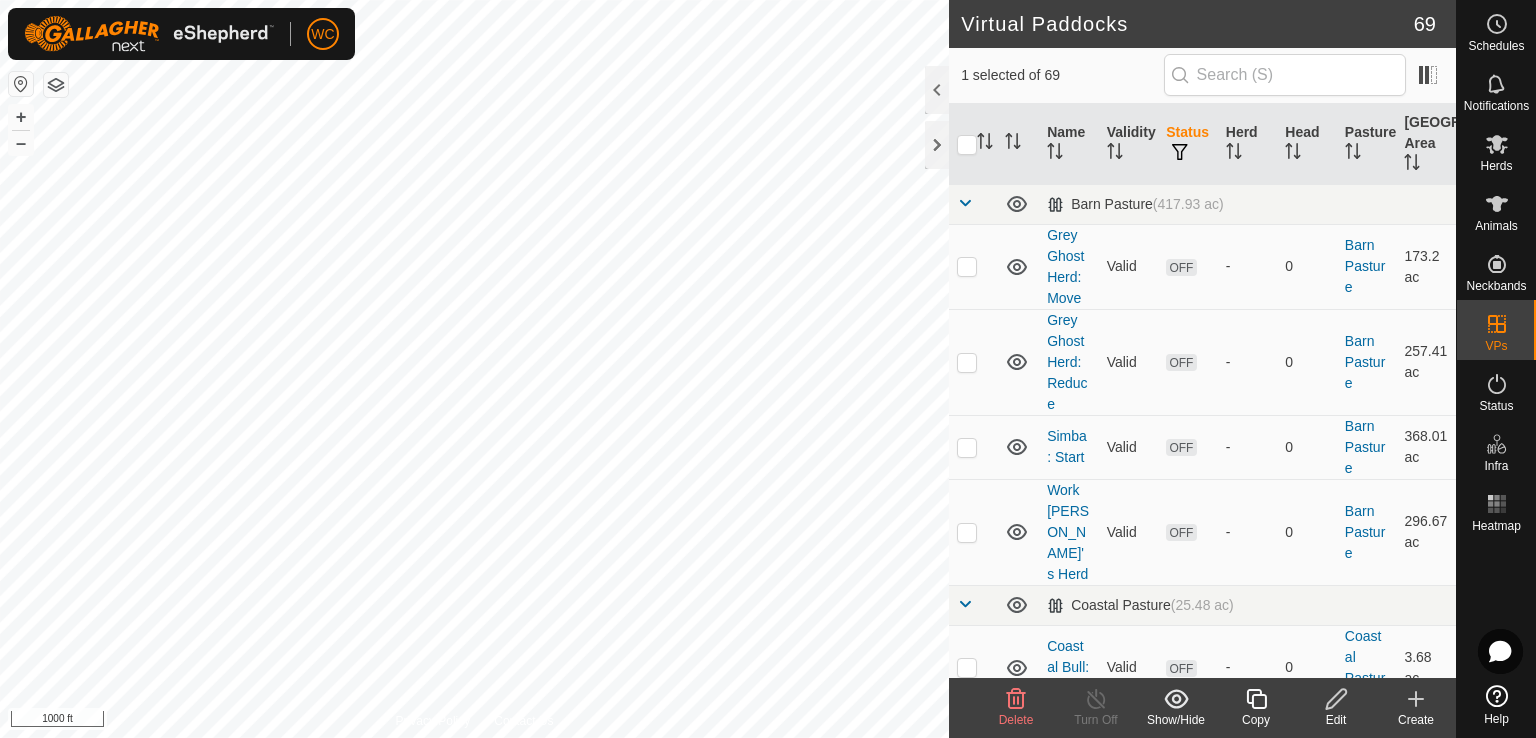 click 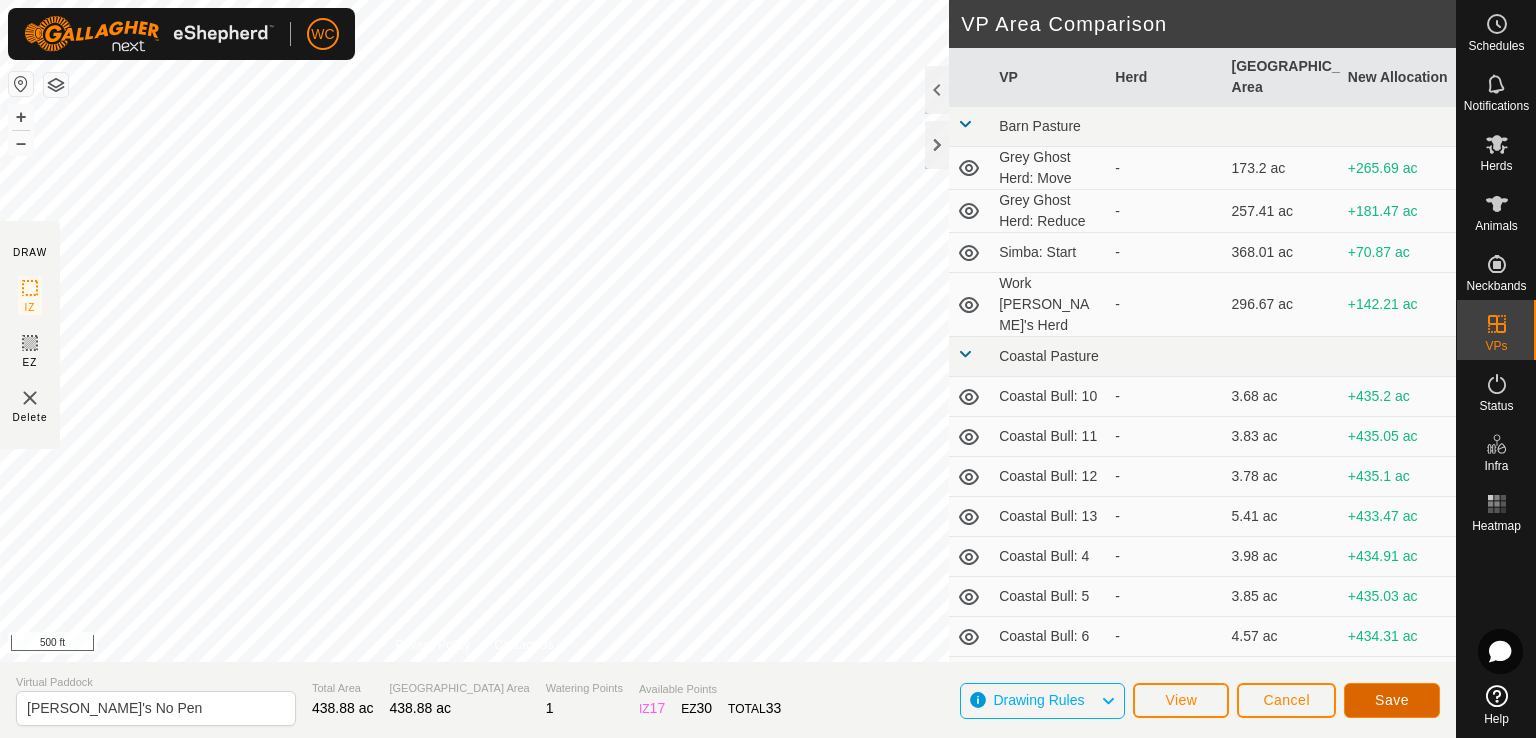 click on "Save" 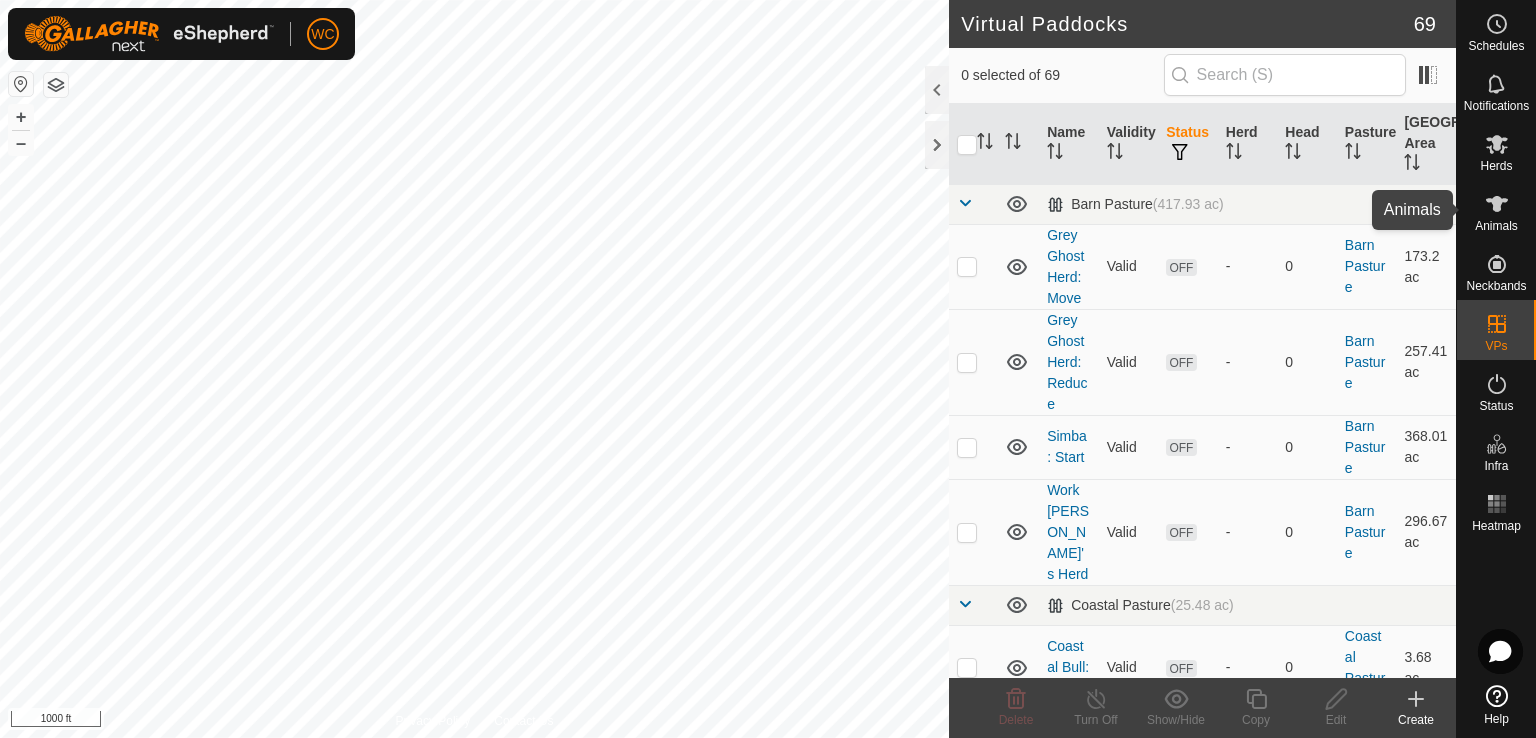 click 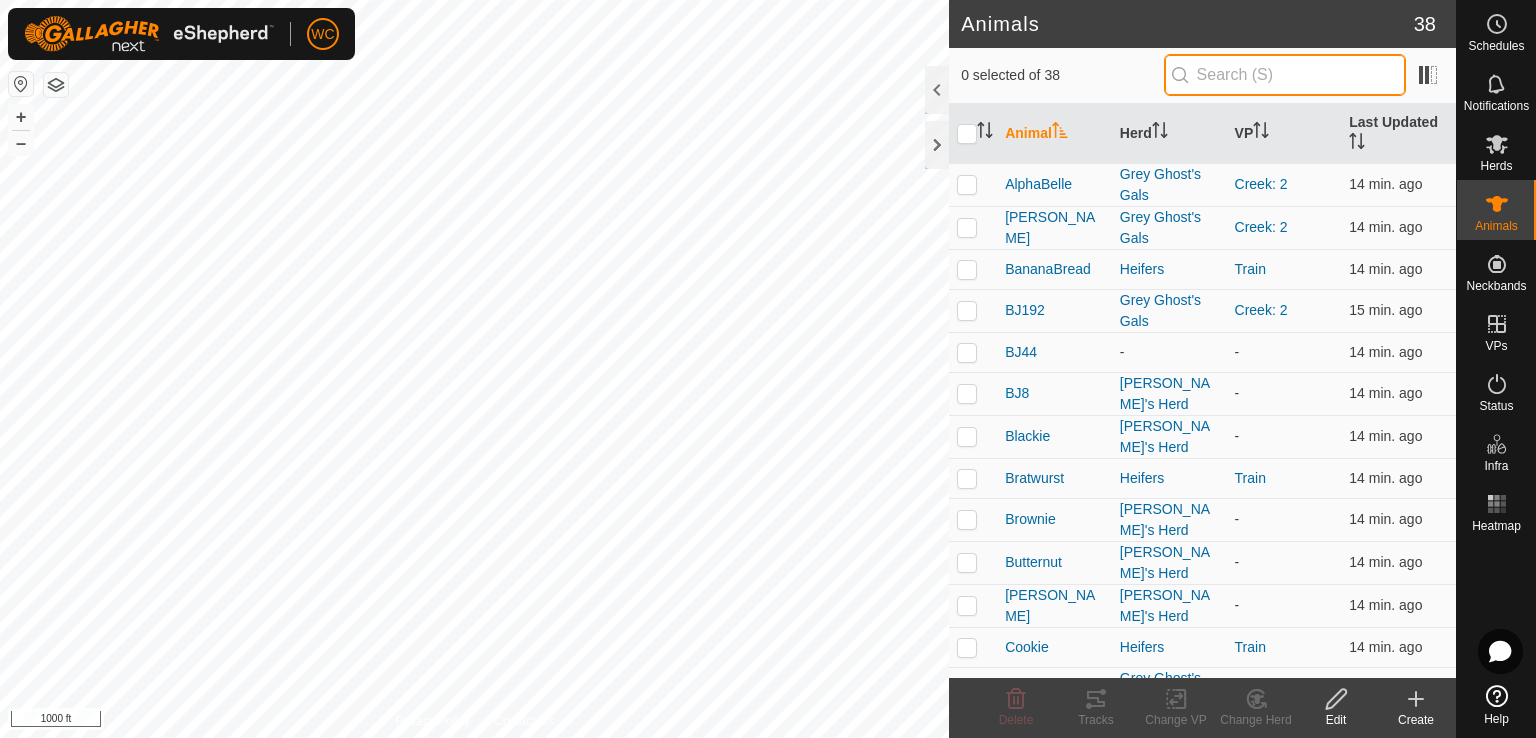 click at bounding box center [1285, 75] 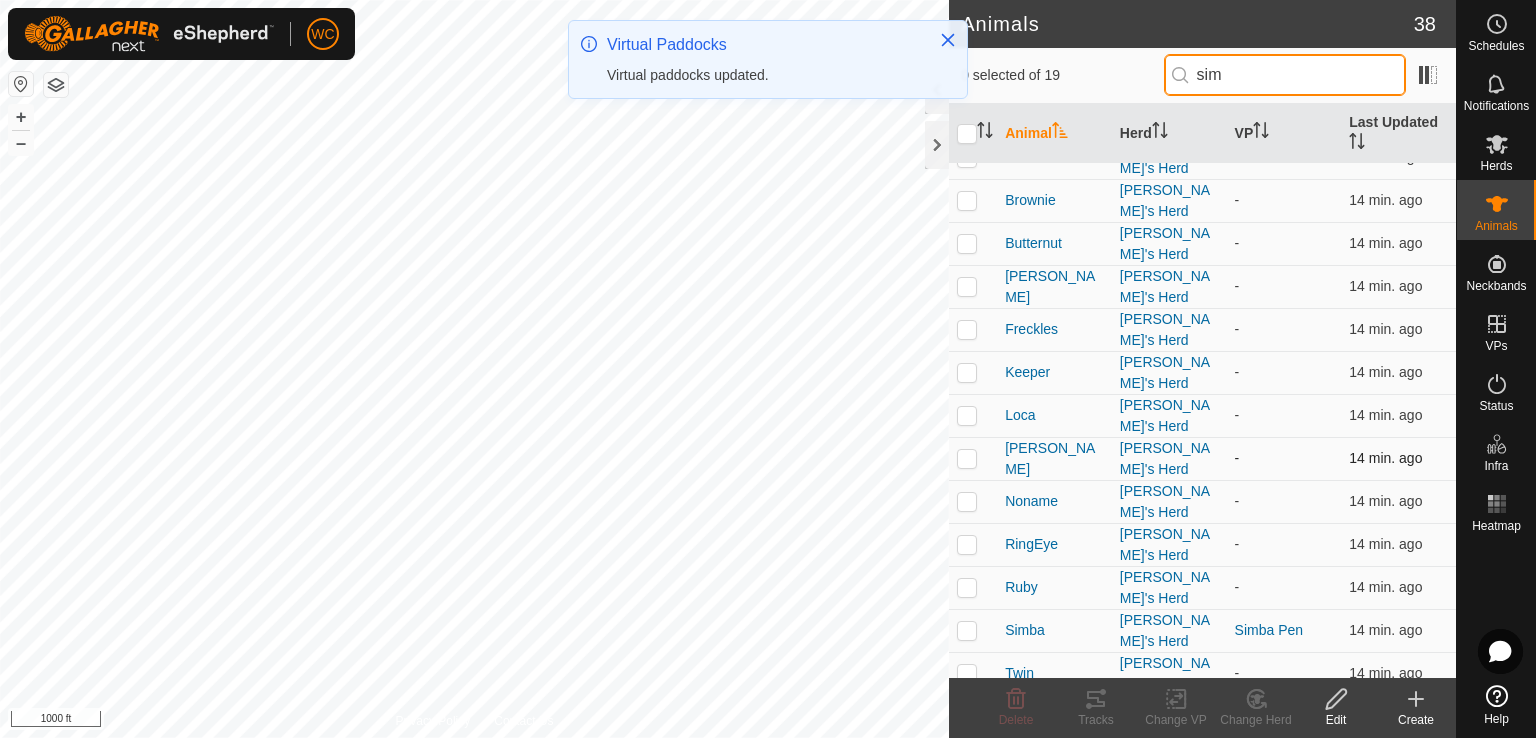 scroll, scrollTop: 88, scrollLeft: 0, axis: vertical 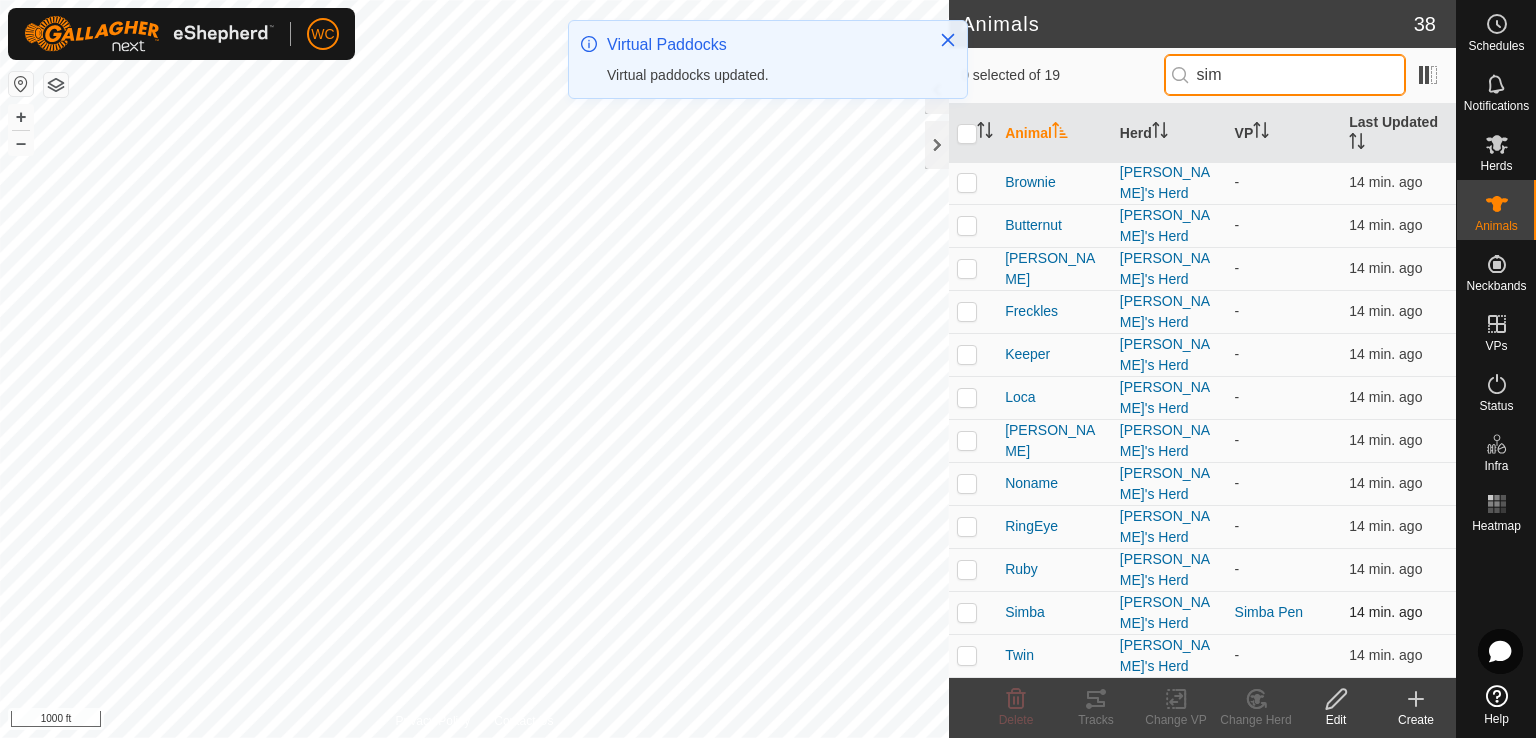 type on "sim" 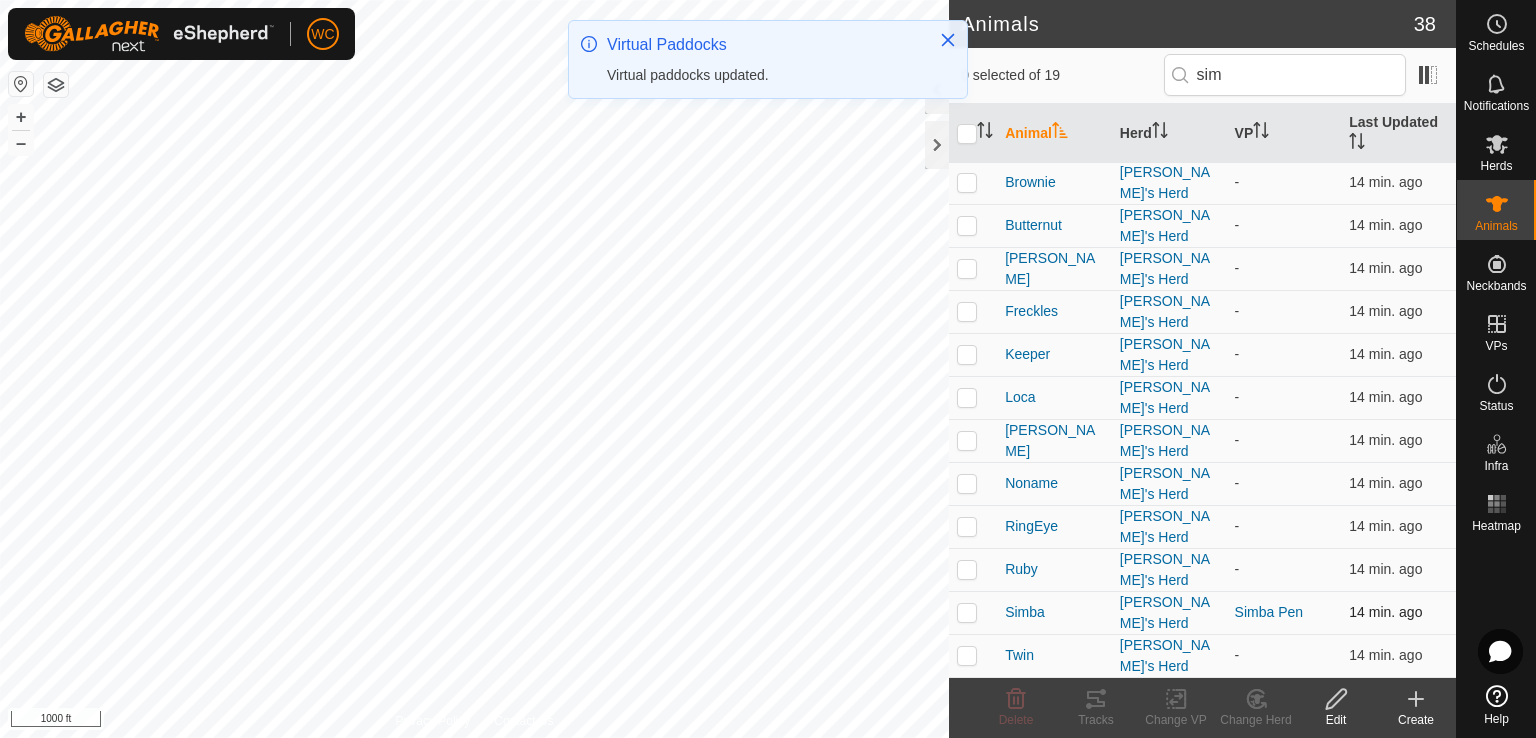 click at bounding box center [967, 612] 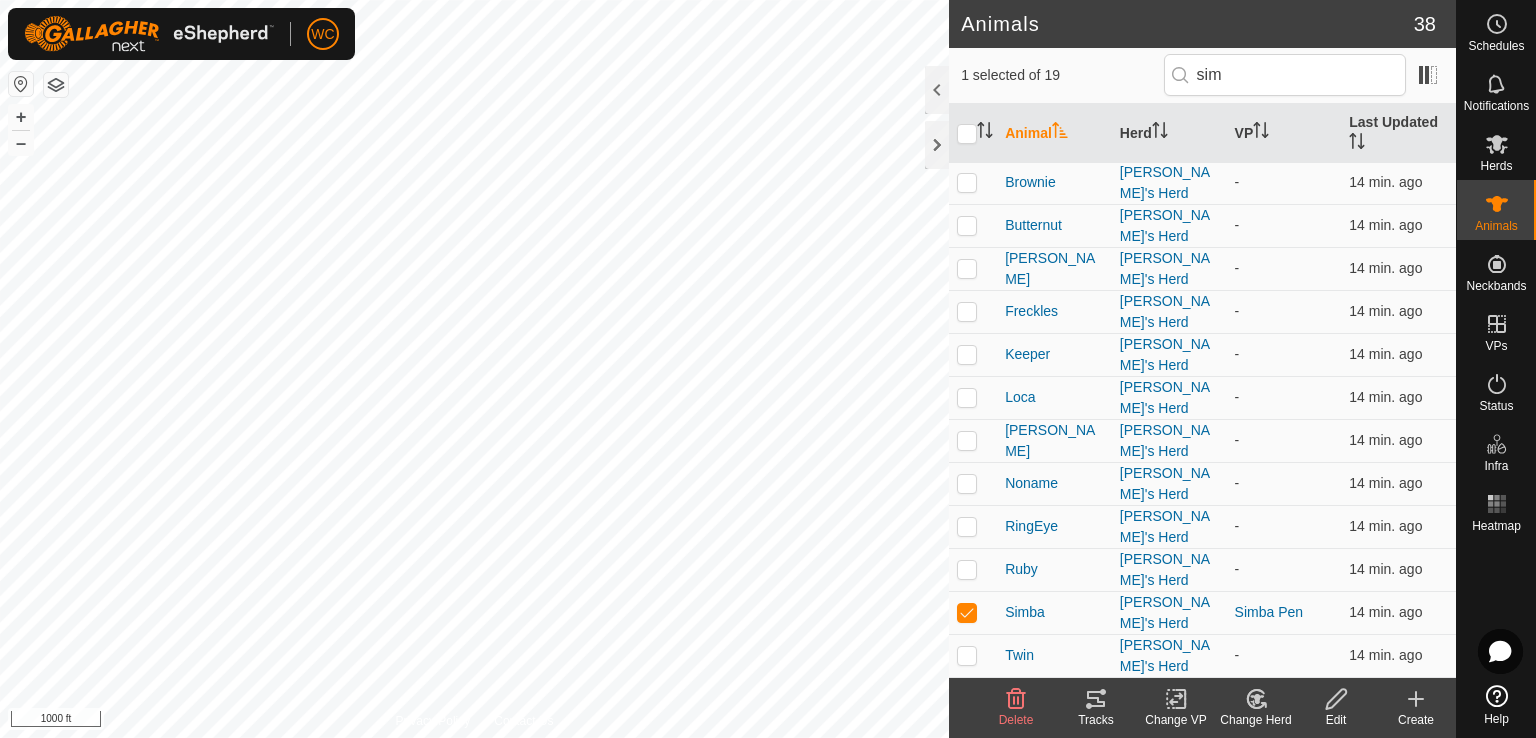 click 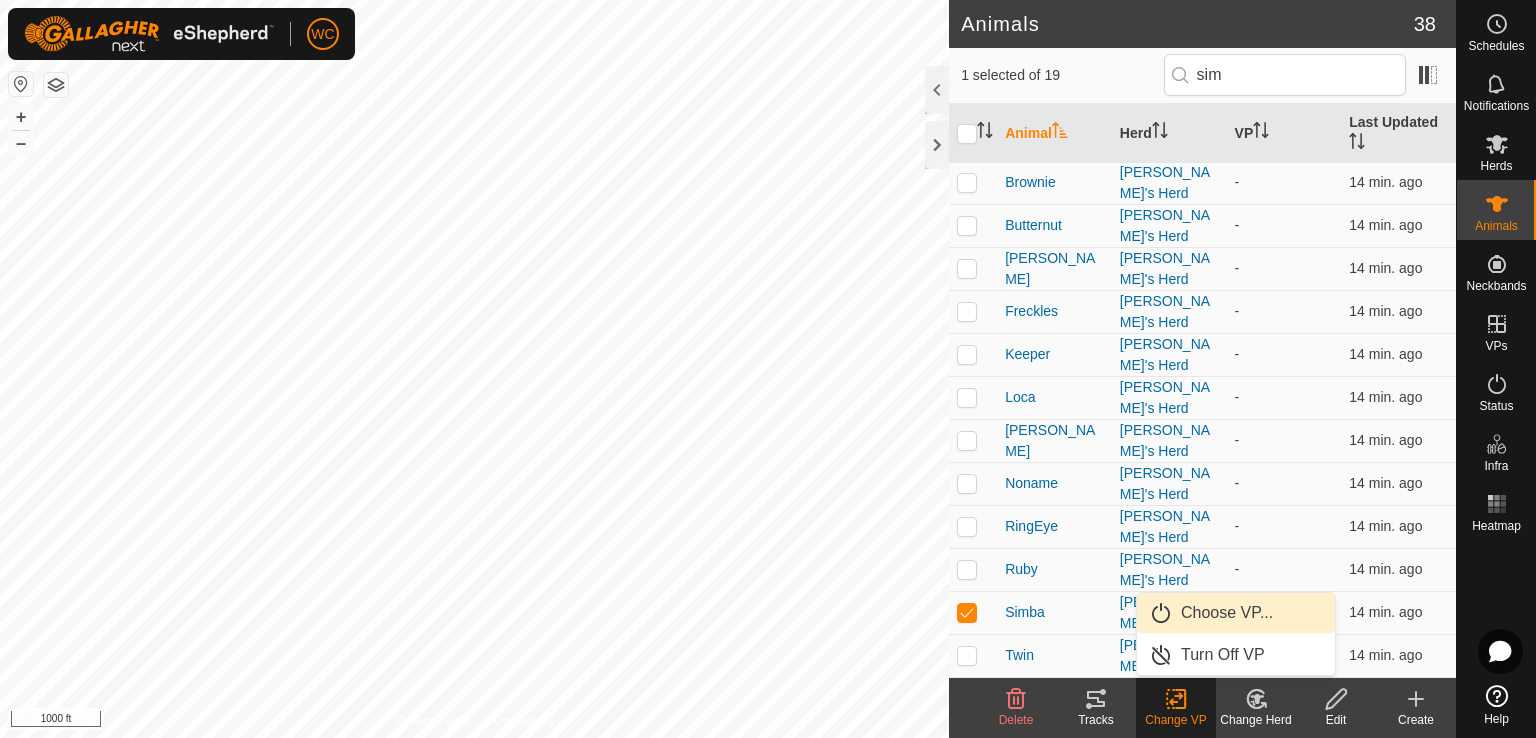 click on "Choose VP..." at bounding box center [1236, 613] 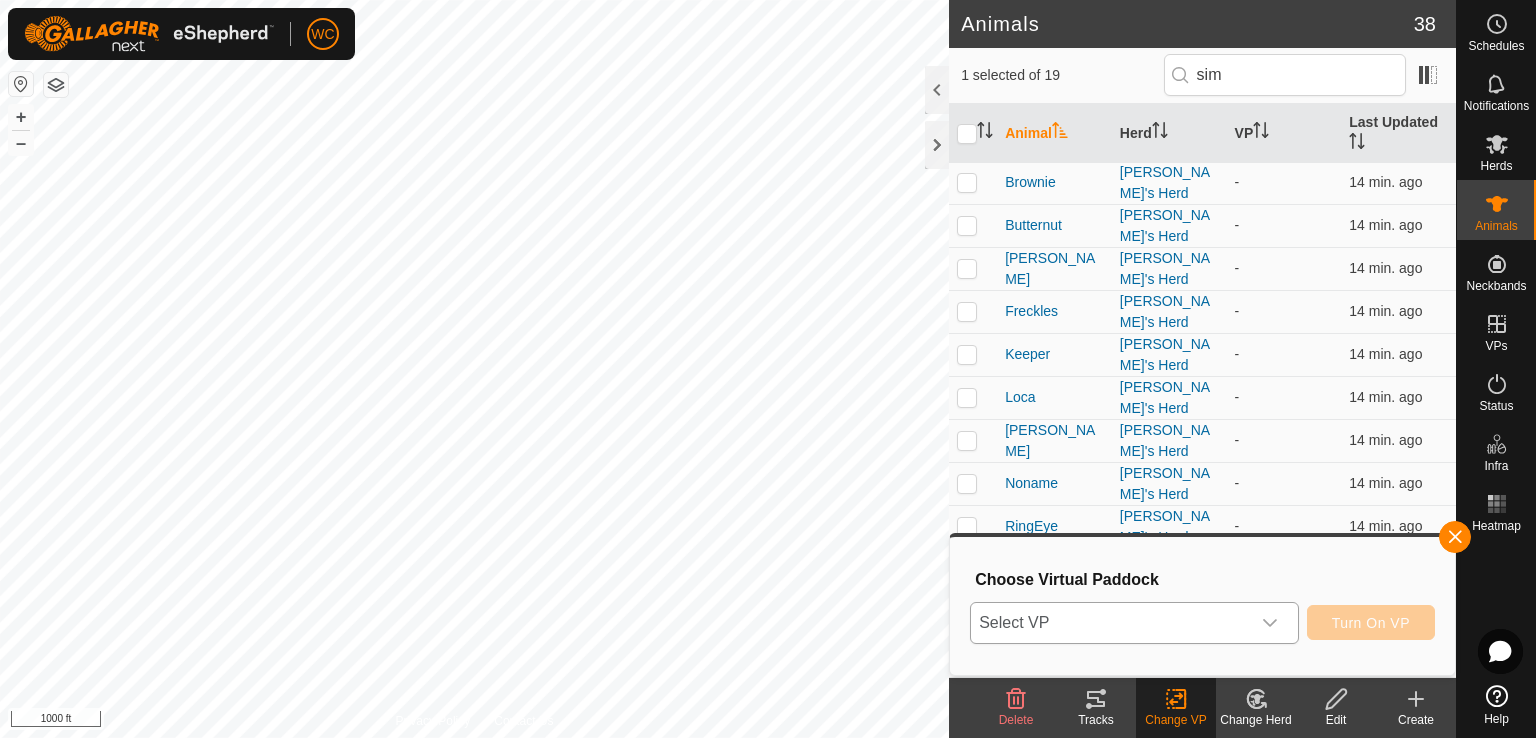 click on "Select VP" at bounding box center (1110, 623) 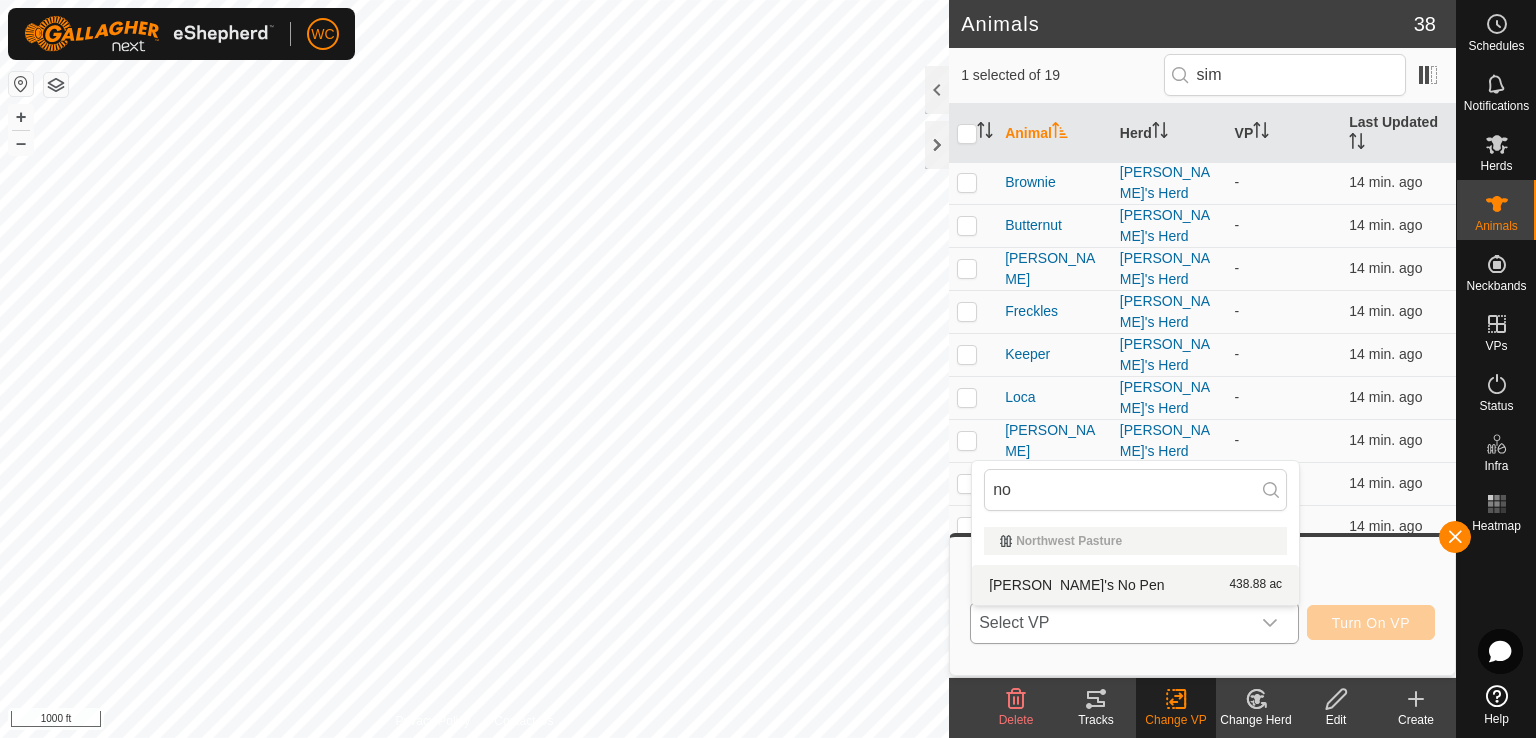 type on "no" 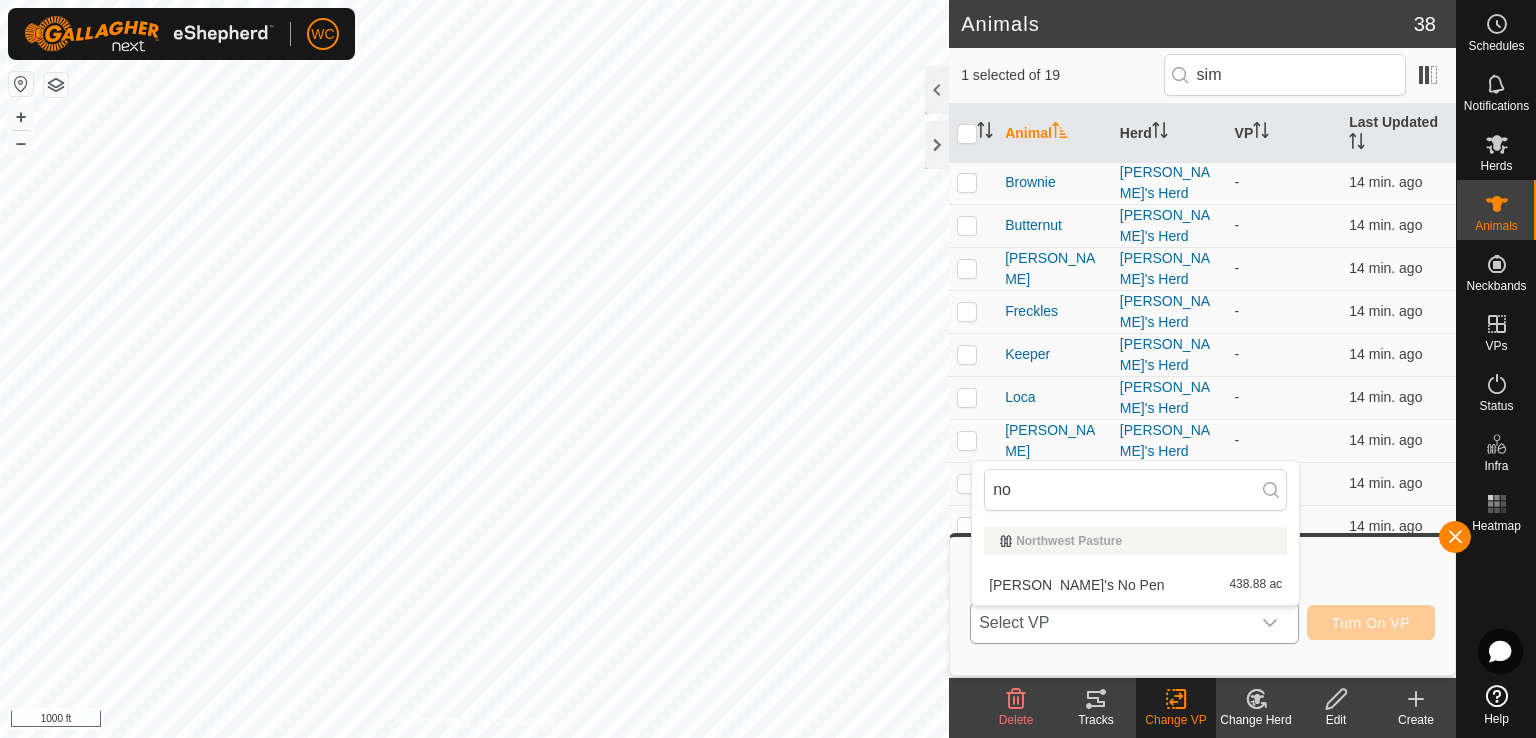 click on "[PERSON_NAME]'s No Pen  438.88 ac" at bounding box center [1135, 585] 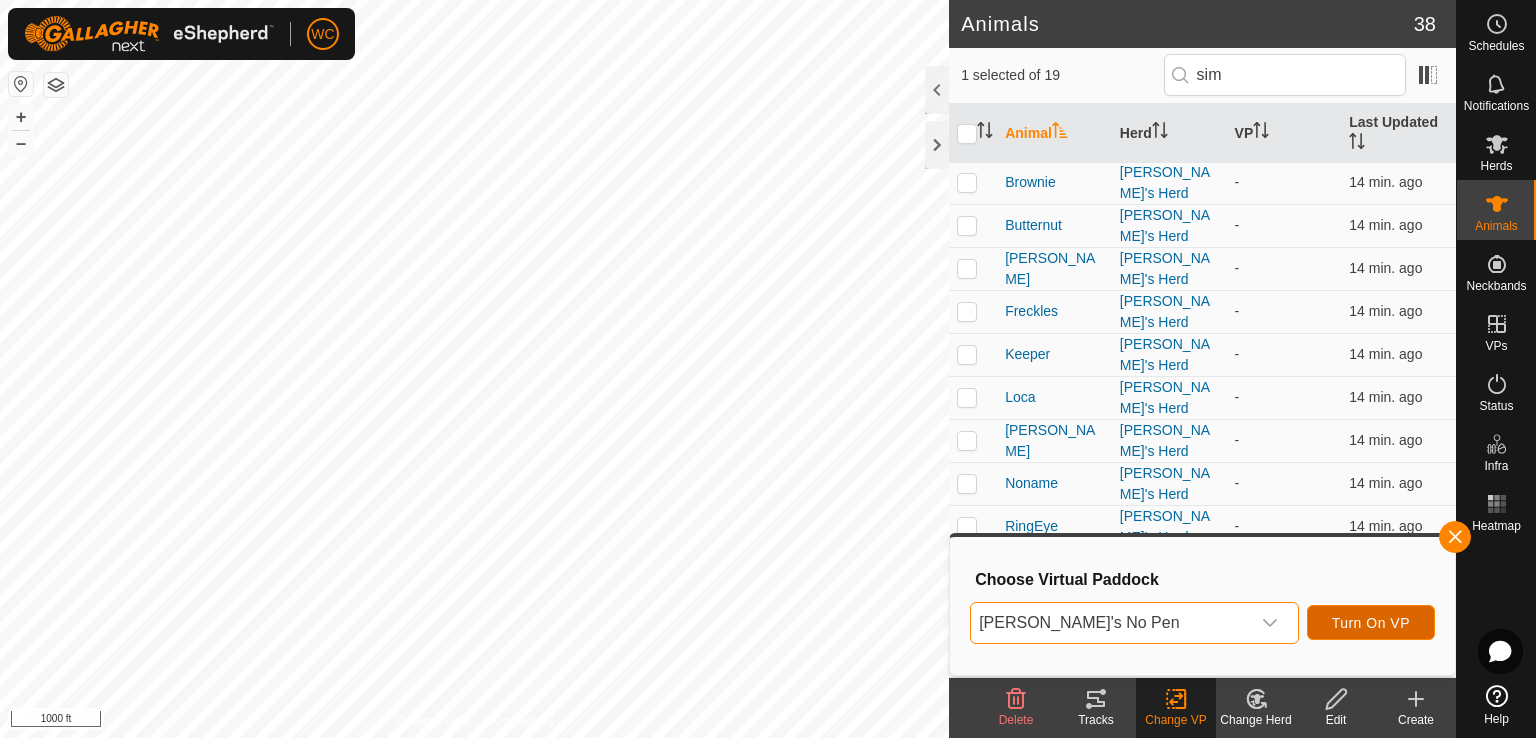 click on "Turn On VP" at bounding box center [1371, 623] 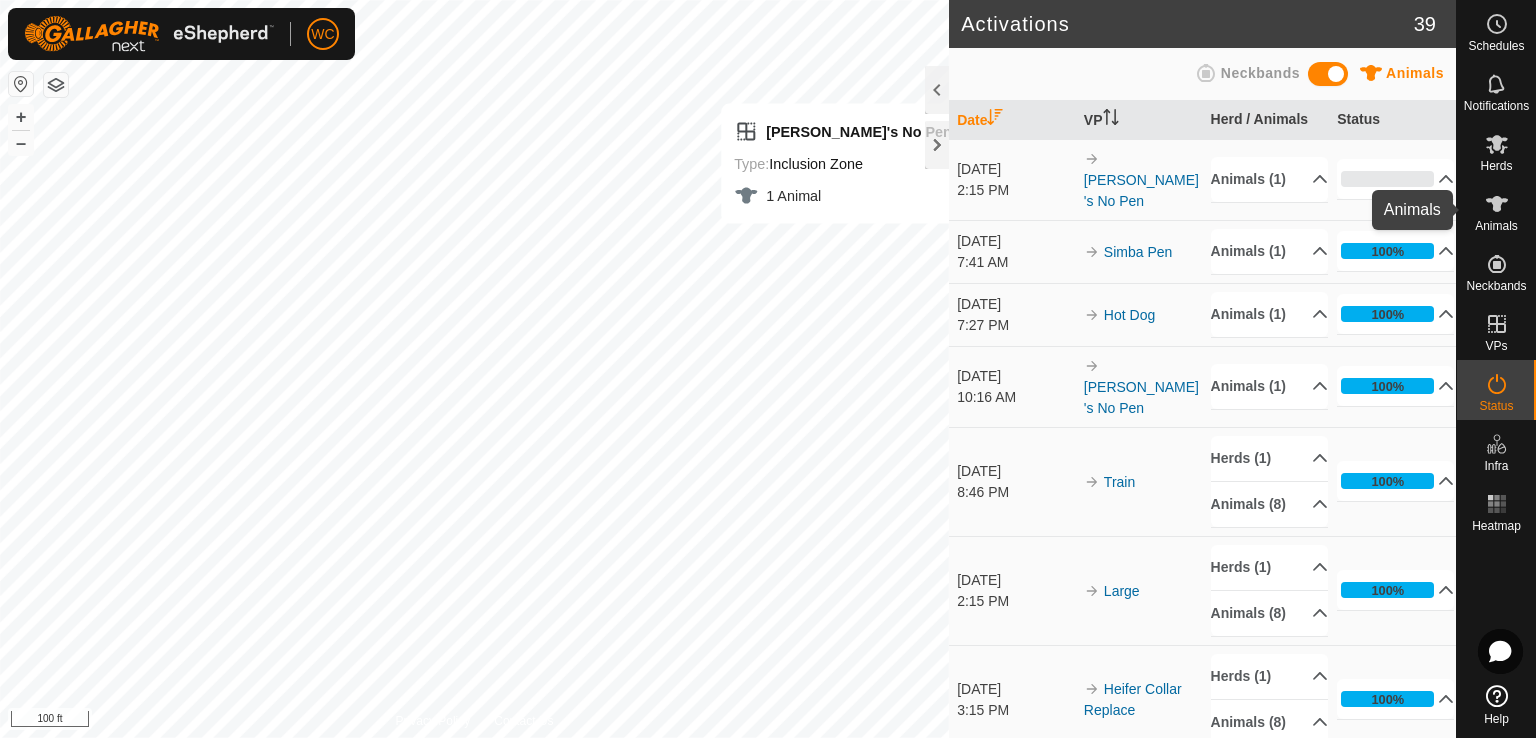 click at bounding box center [1497, 204] 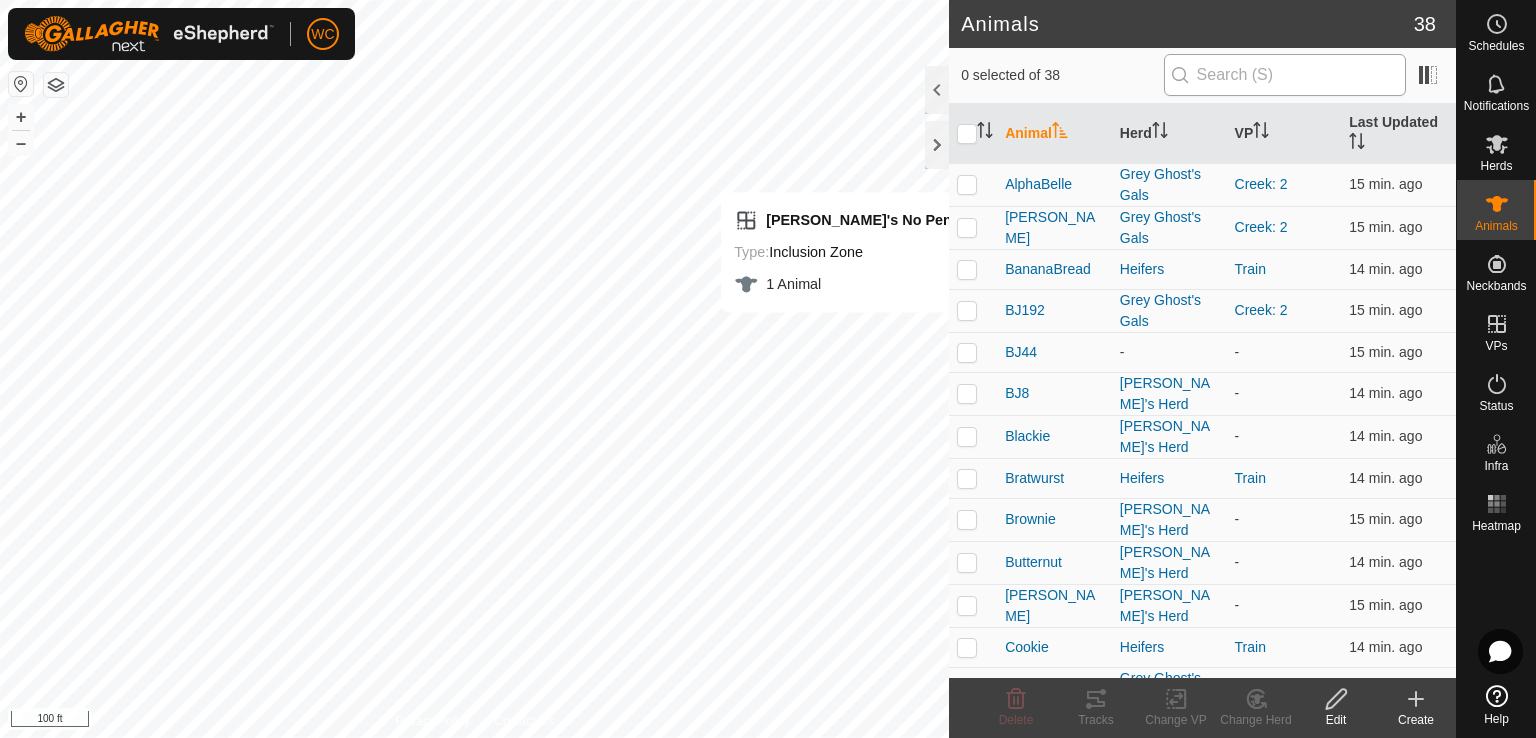 click on "0 selected of 38" at bounding box center (1202, 76) 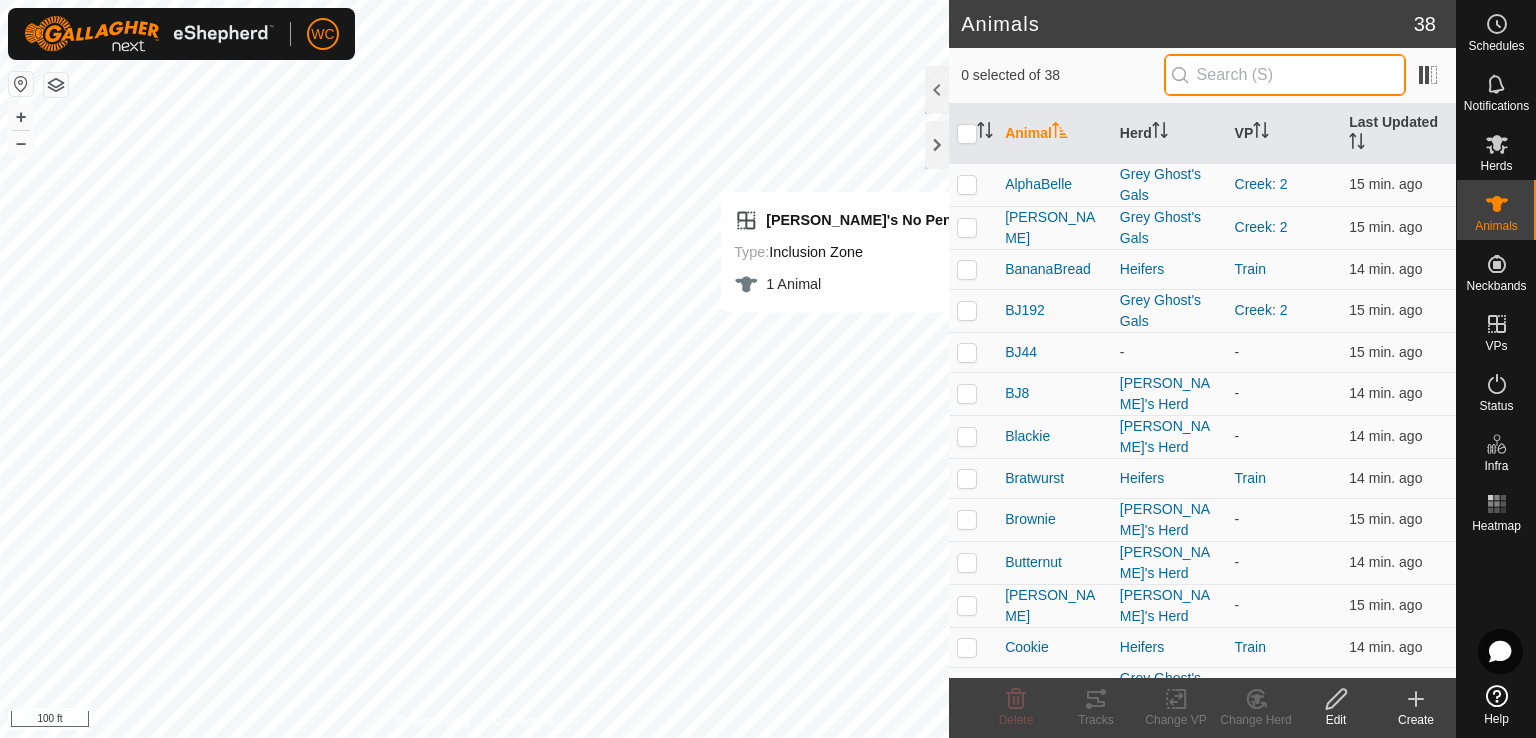 click at bounding box center [1285, 75] 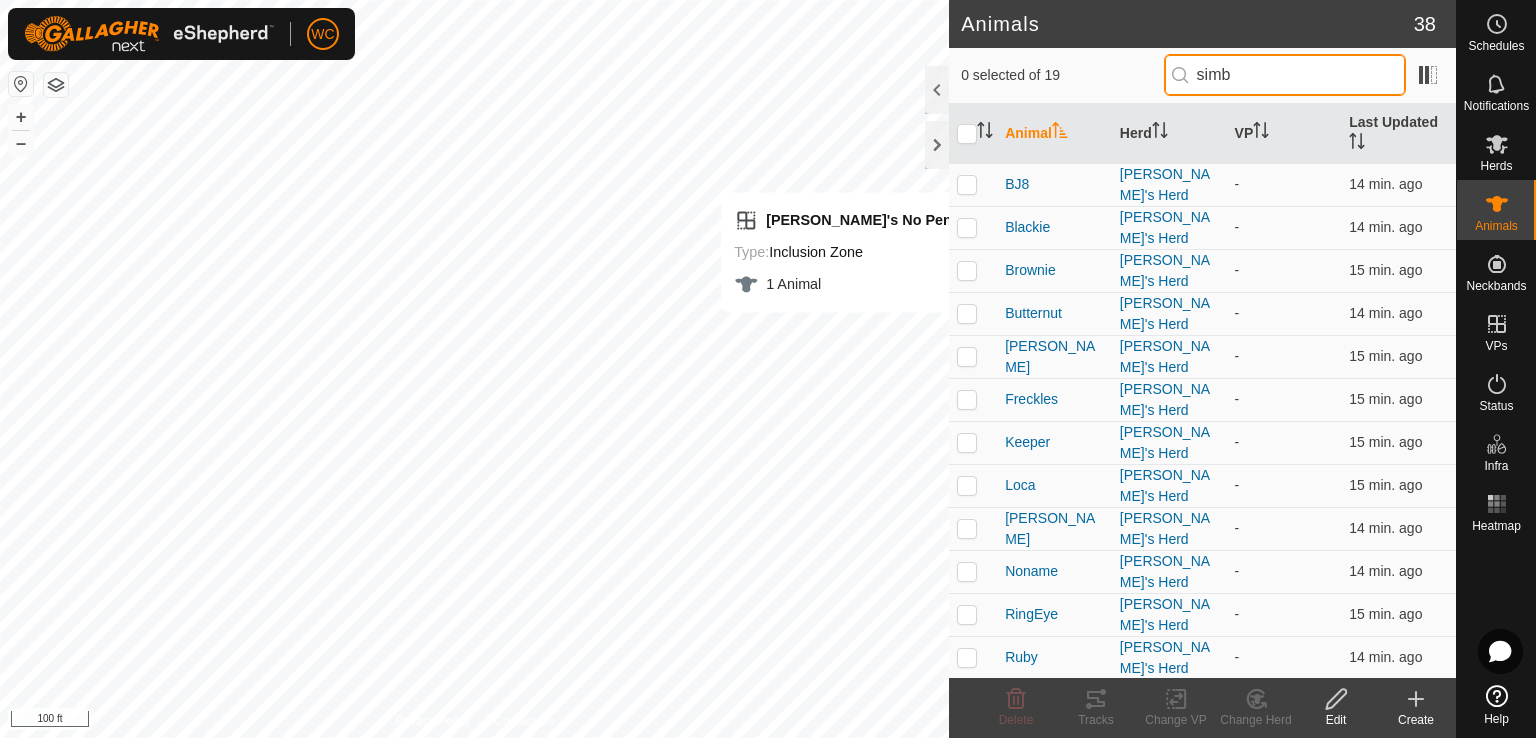 type on "simb" 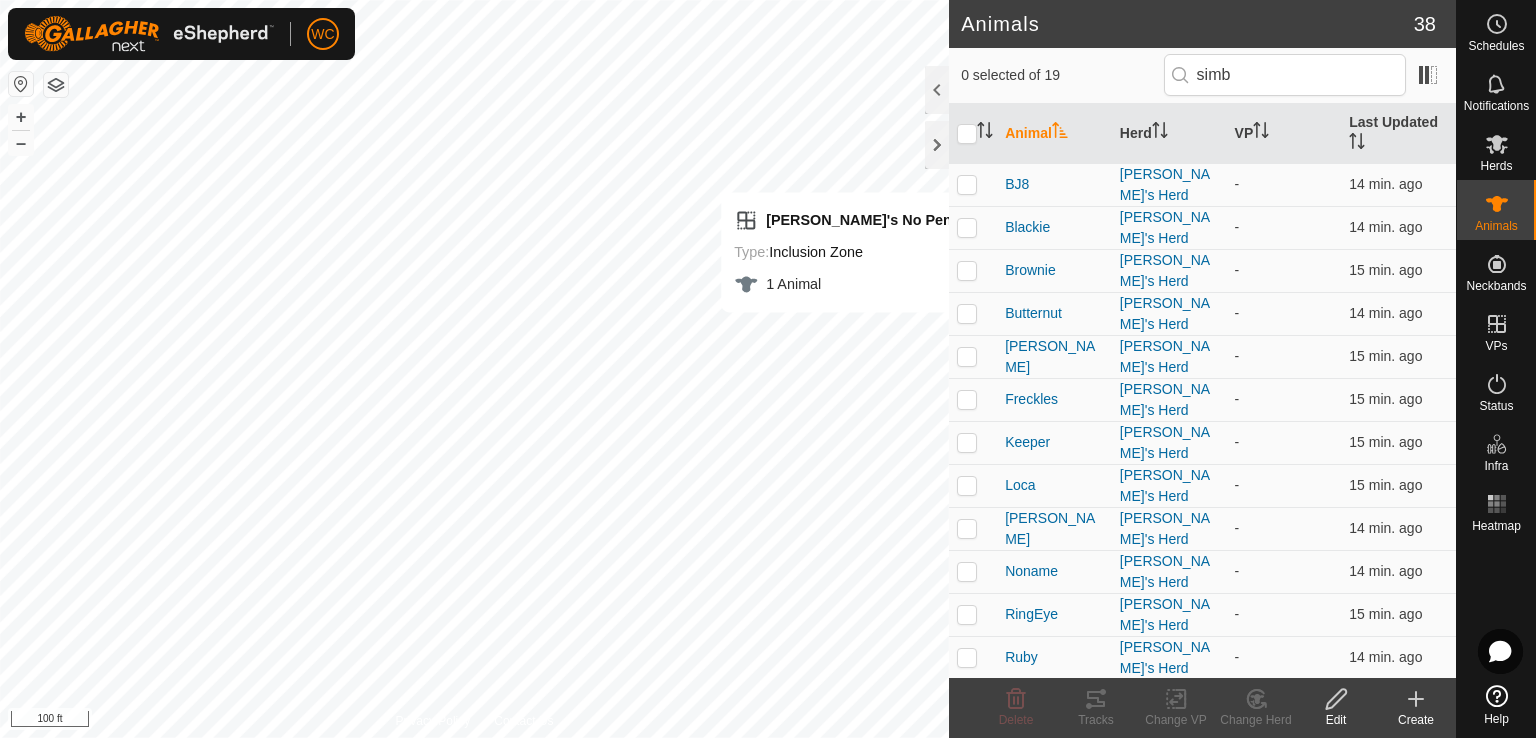 click at bounding box center [967, 711] 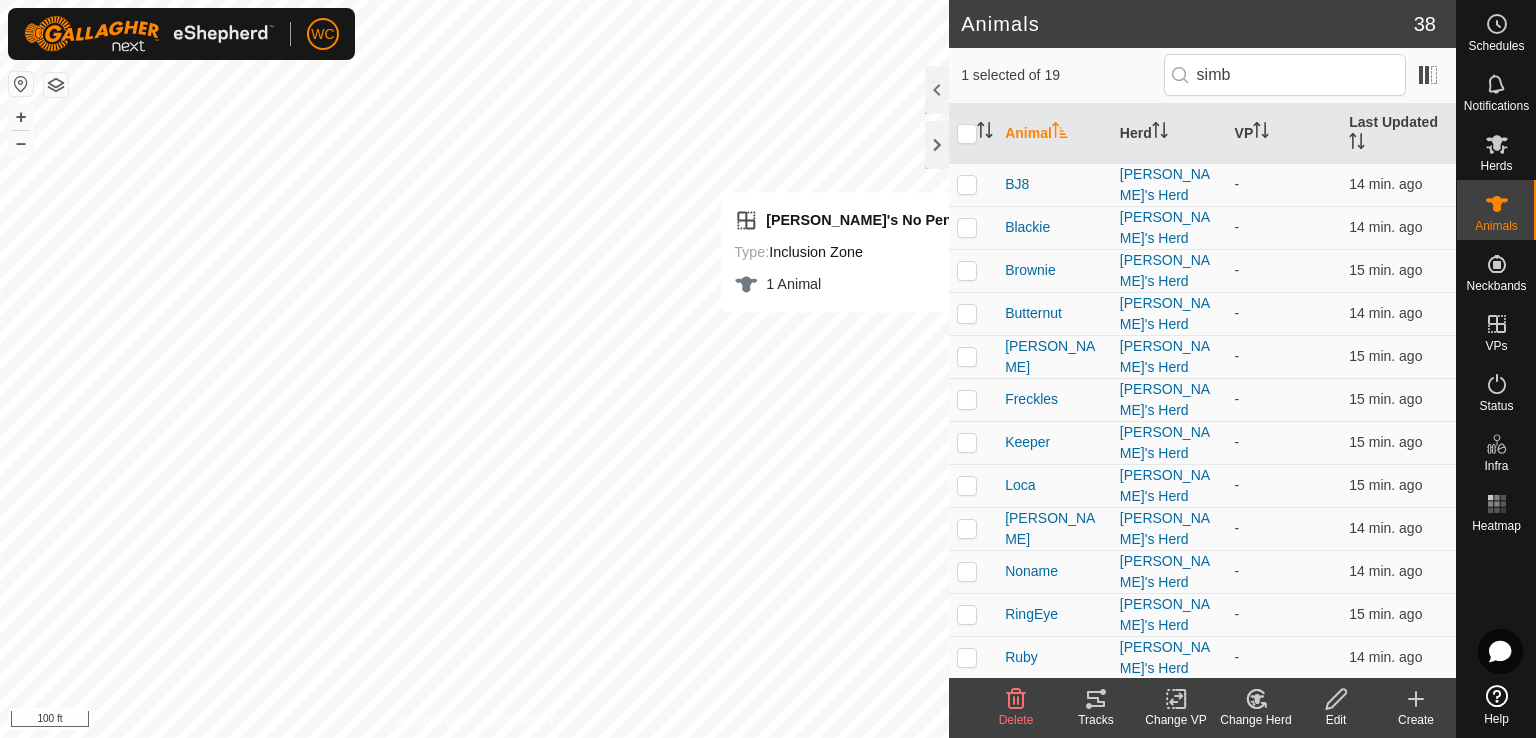 click 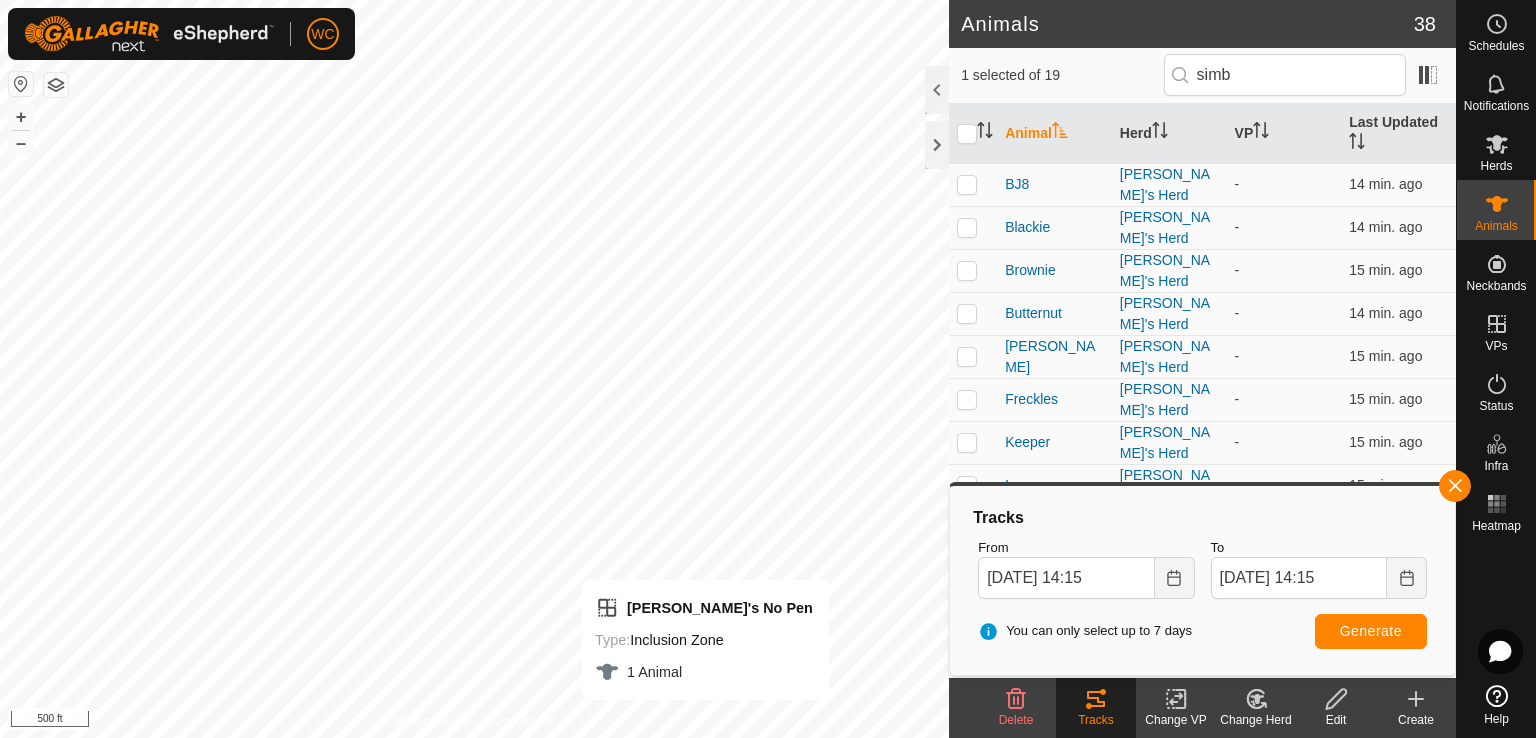 click on "WC Schedules Notifications Herds Animals Neckbands VPs Status Infra Heatmap Help Animals 38  1 selected of 19  simb  Animal   Herd   VP   Last Updated   BJ8   Simba's Herd  -  14 min. ago  [PERSON_NAME]'s Herd  -  14 min. ago  [PERSON_NAME]'s Herd  -  15 min. ago  Butternut   [PERSON_NAME]'s Herd  -  14 min. ago  [PERSON_NAME]'s Herd  -  15 min. ago  Freckles   [PERSON_NAME]'s Herd  -  15 min. ago  Keeper   [PERSON_NAME]'s Herd  -  15 min. ago  [PERSON_NAME]'s Herd  -  15 min. ago  [PERSON_NAME]'s Herd  -  14 min. ago  Noname   [PERSON_NAME]'s Herd  -  14 min. ago  RingEye   Simba's Herd  -  15 min. ago  [PERSON_NAME]'s Herd  -  14 min. ago  [PERSON_NAME]'s Herd  Simba Pen Simba's No Pen  14 min. ago  Twin   Simba's Herd  -  15 min. ago  W1   [PERSON_NAME]'s Herd  -  14 min. ago  W3   [PERSON_NAME]'s Herd  -  15 min. ago  W4   Simba's Herd  -  15 min. ago  W5   [PERSON_NAME]'s Herd  -  29 min. ago  W6   Simba's Herd  -  14 min. ago Delete  Tracks   Change VP   Change Herd   Edit   Create  Privacy Policy Contact Us
Simba's No Pen Type:" at bounding box center (768, 369) 